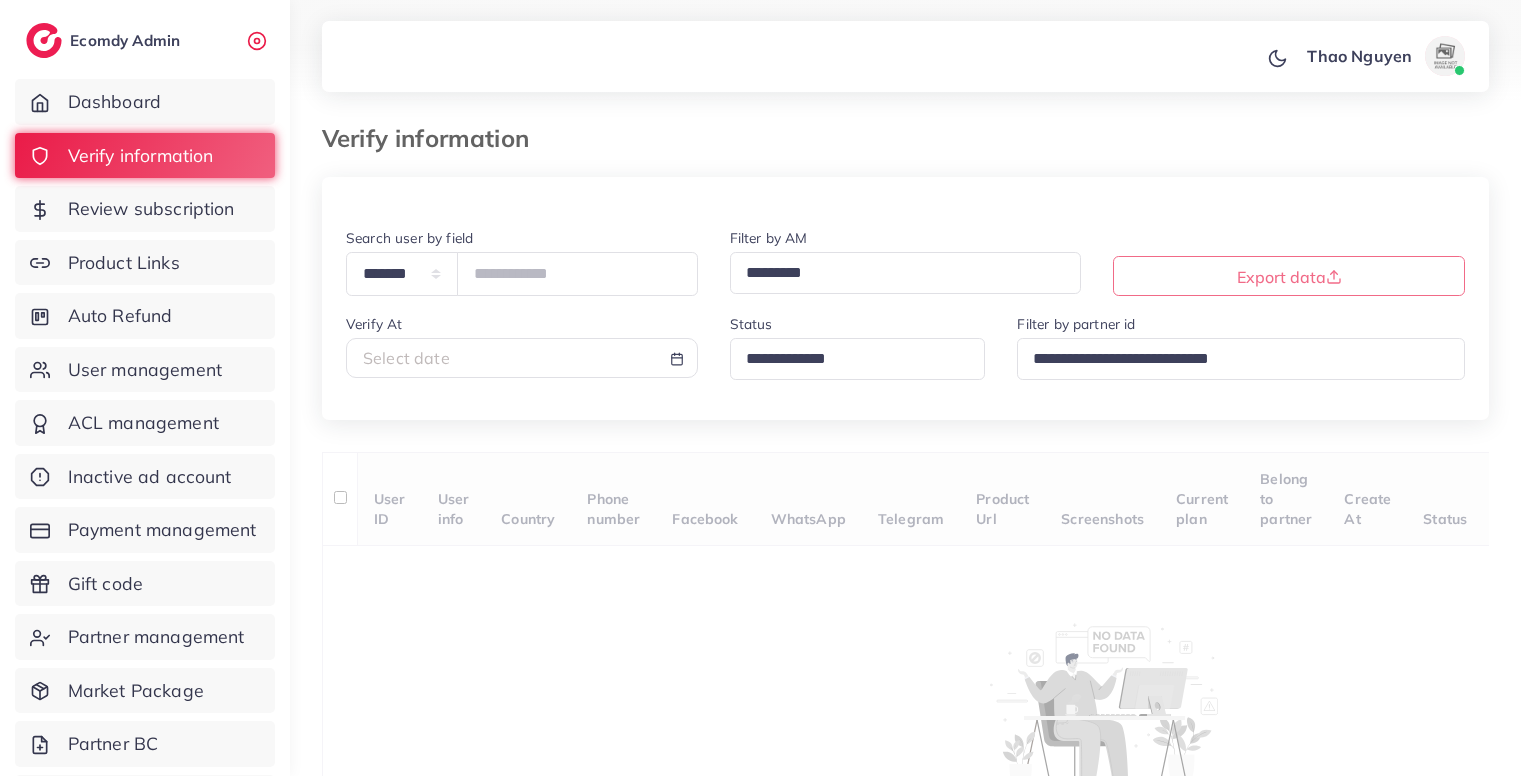 scroll, scrollTop: 0, scrollLeft: 0, axis: both 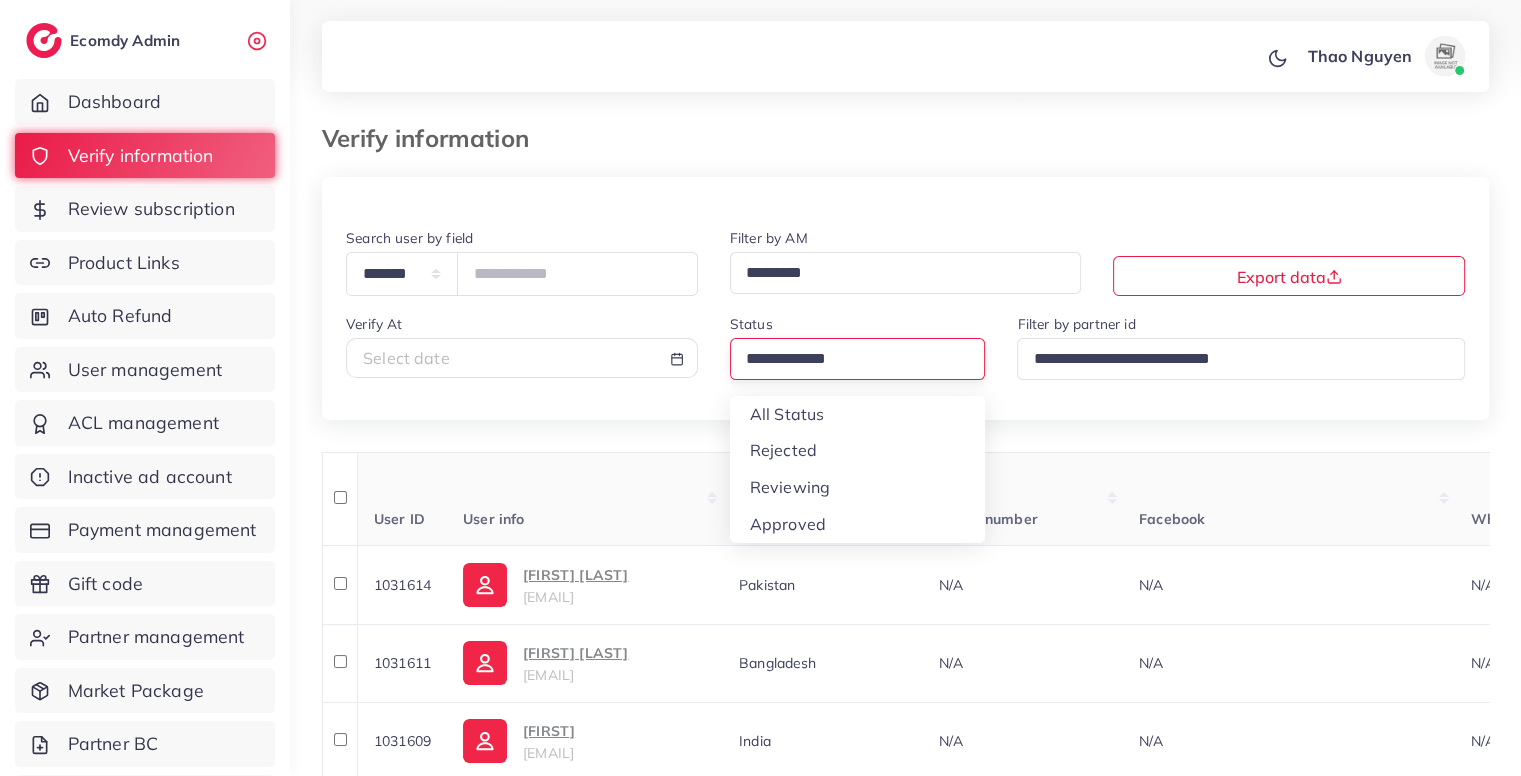click at bounding box center (849, 359) 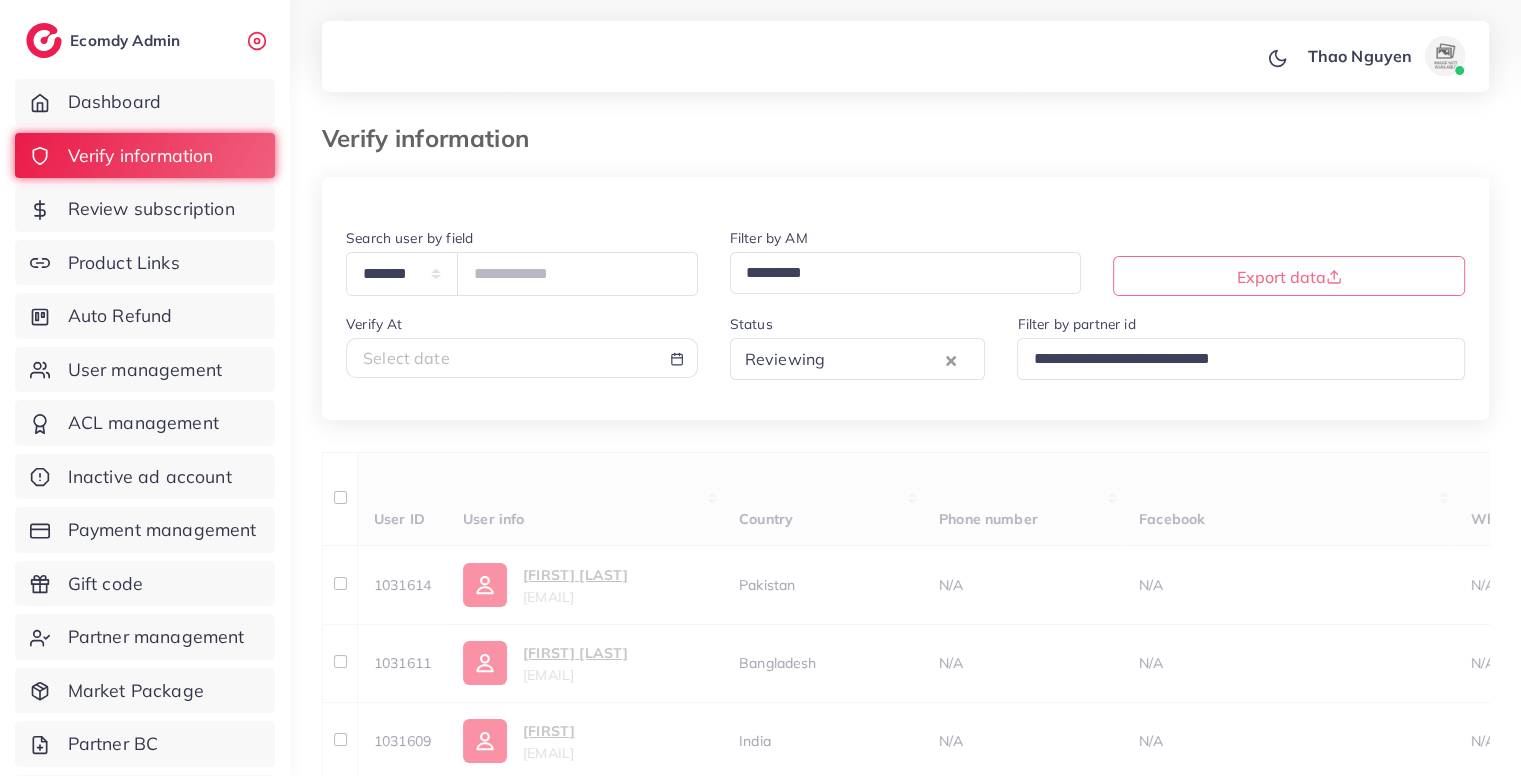 click on "1031609 [FIRST] [EMAIL] India N/A N/A N/A N/A N/A N/A regular_1 N/A N/A N/A N/A N/A N/A N/A Approve Reject Assign to AM" at bounding box center [905, 1011] 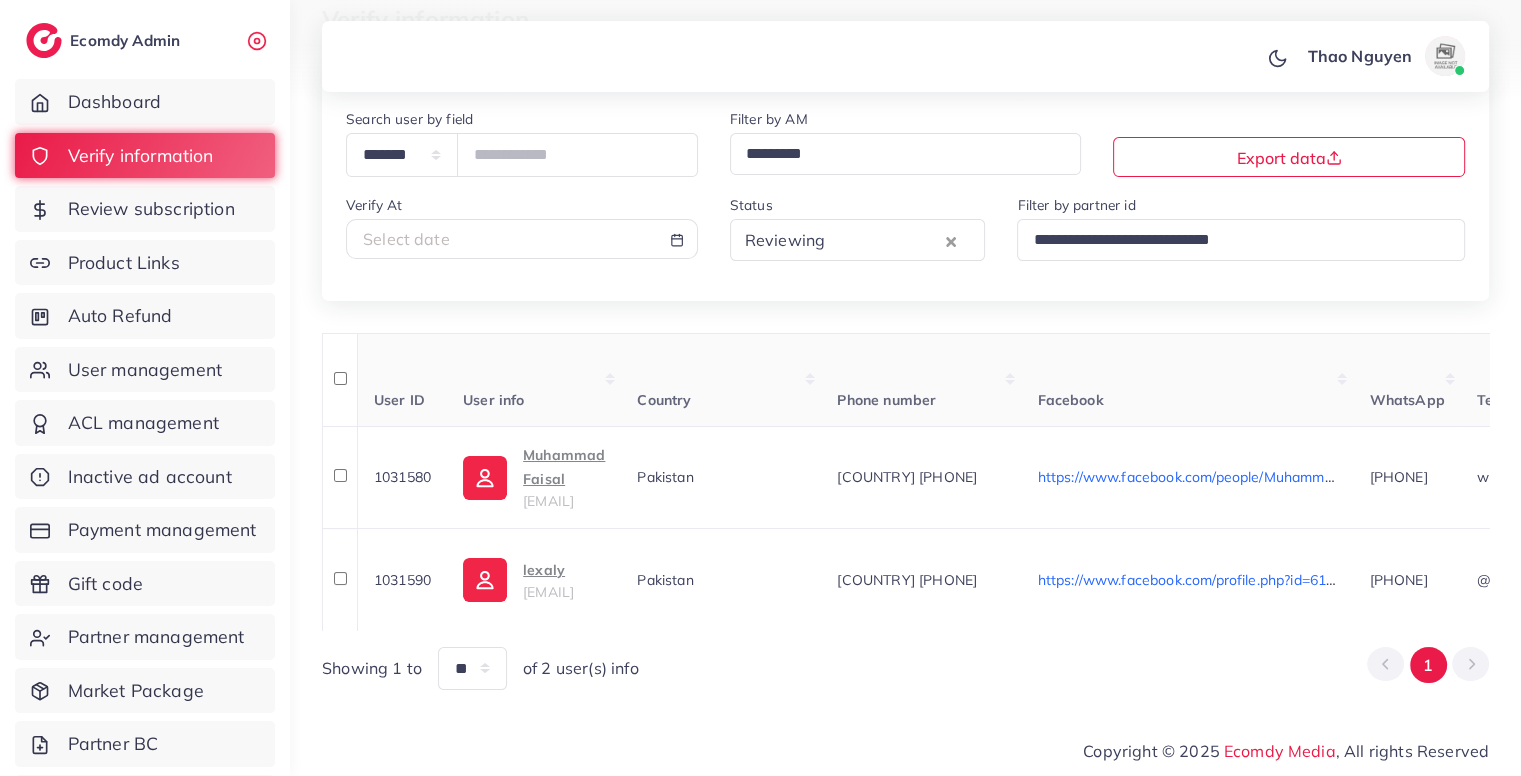 scroll, scrollTop: 126, scrollLeft: 0, axis: vertical 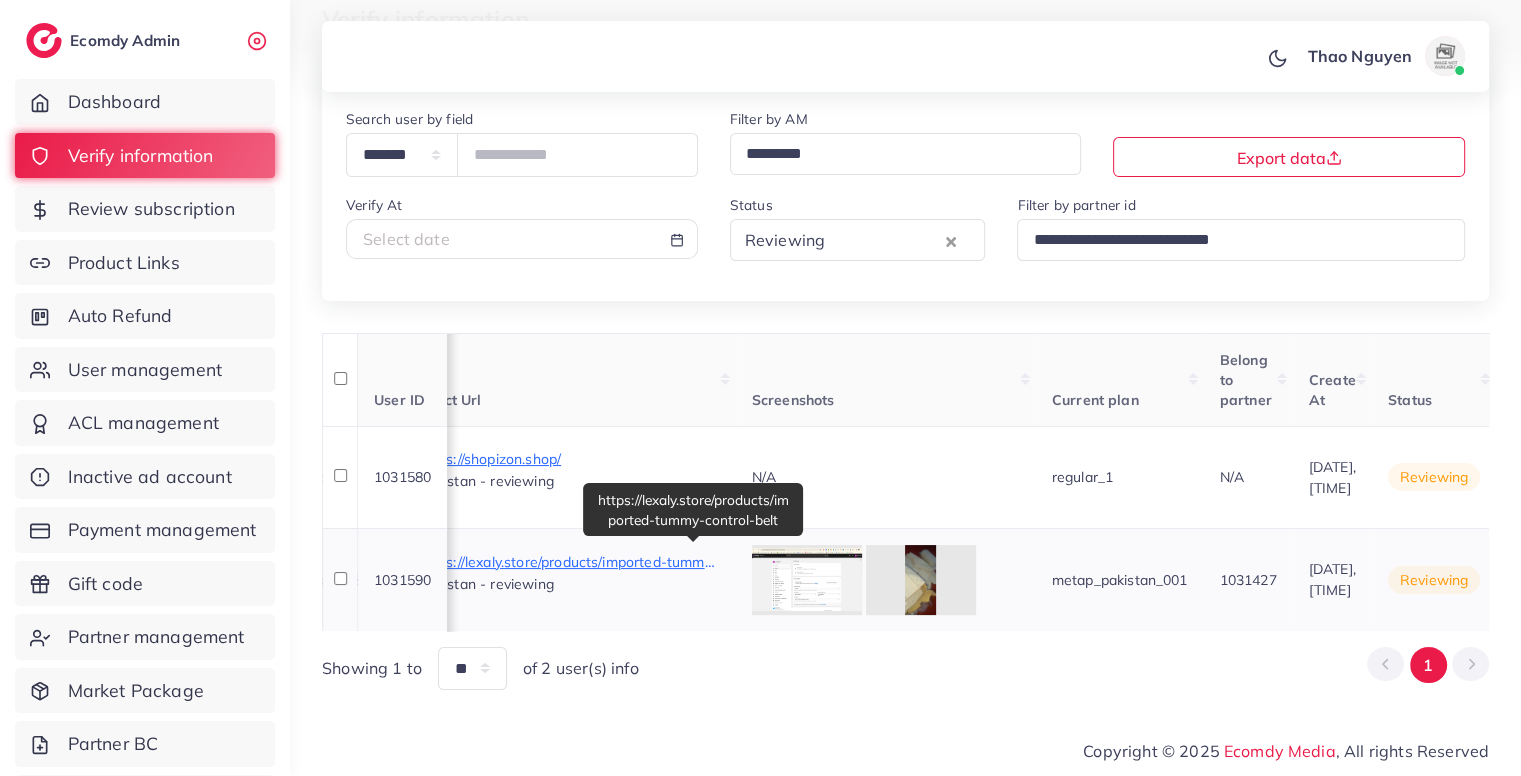 click on "https://lexaly.store/products/imported-tummy-control-belt" at bounding box center [570, 562] 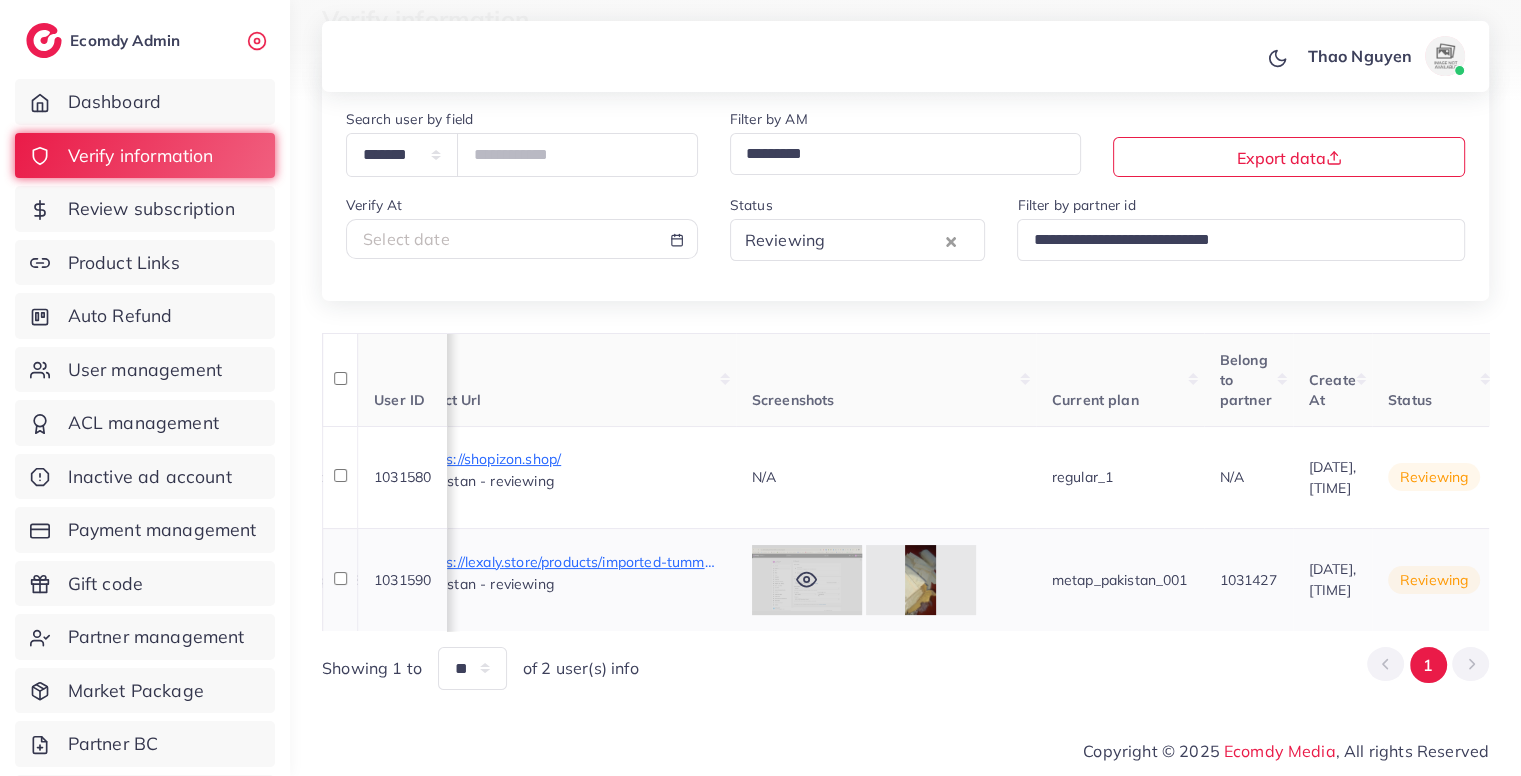 click at bounding box center [807, 580] 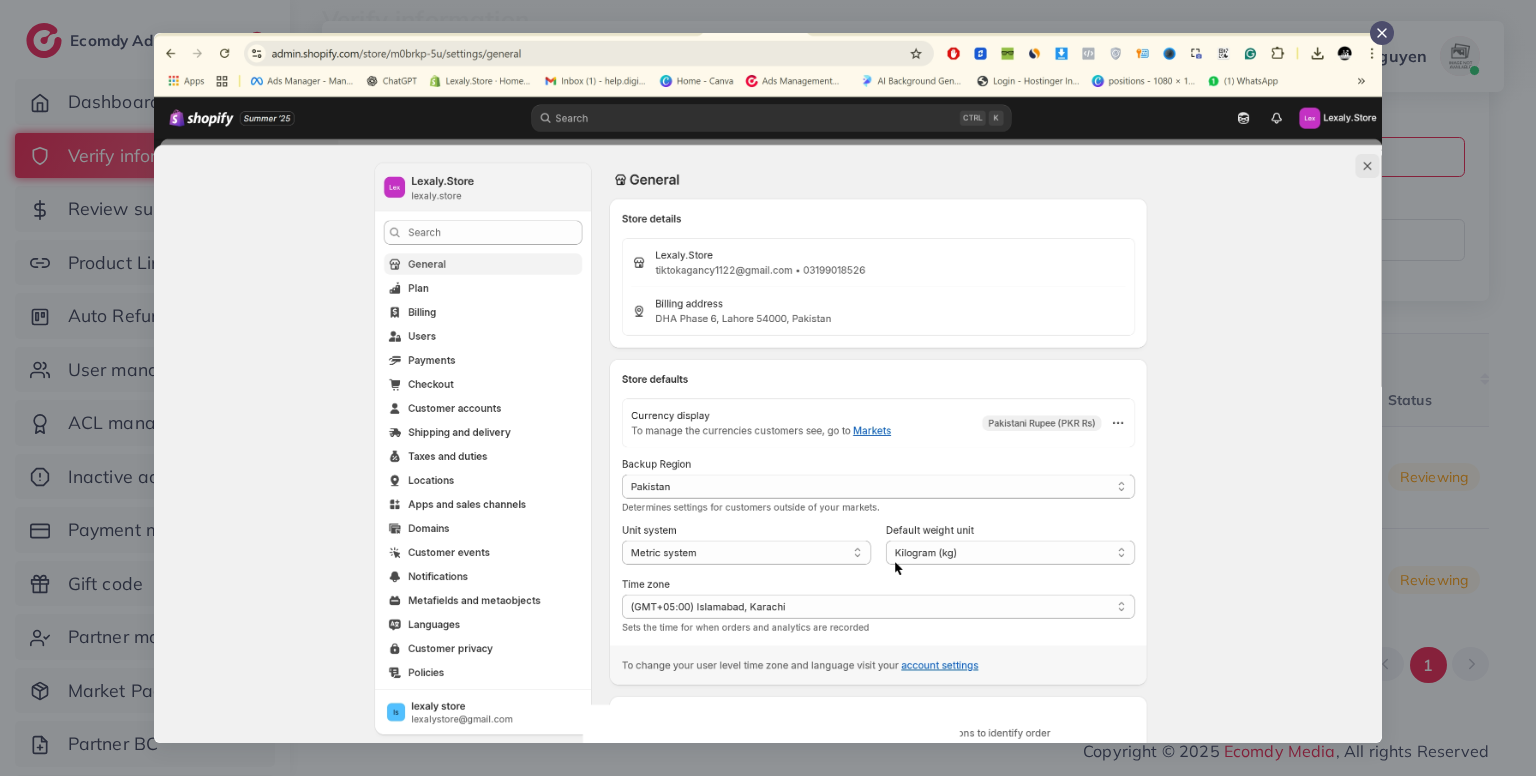 click at bounding box center (768, 388) 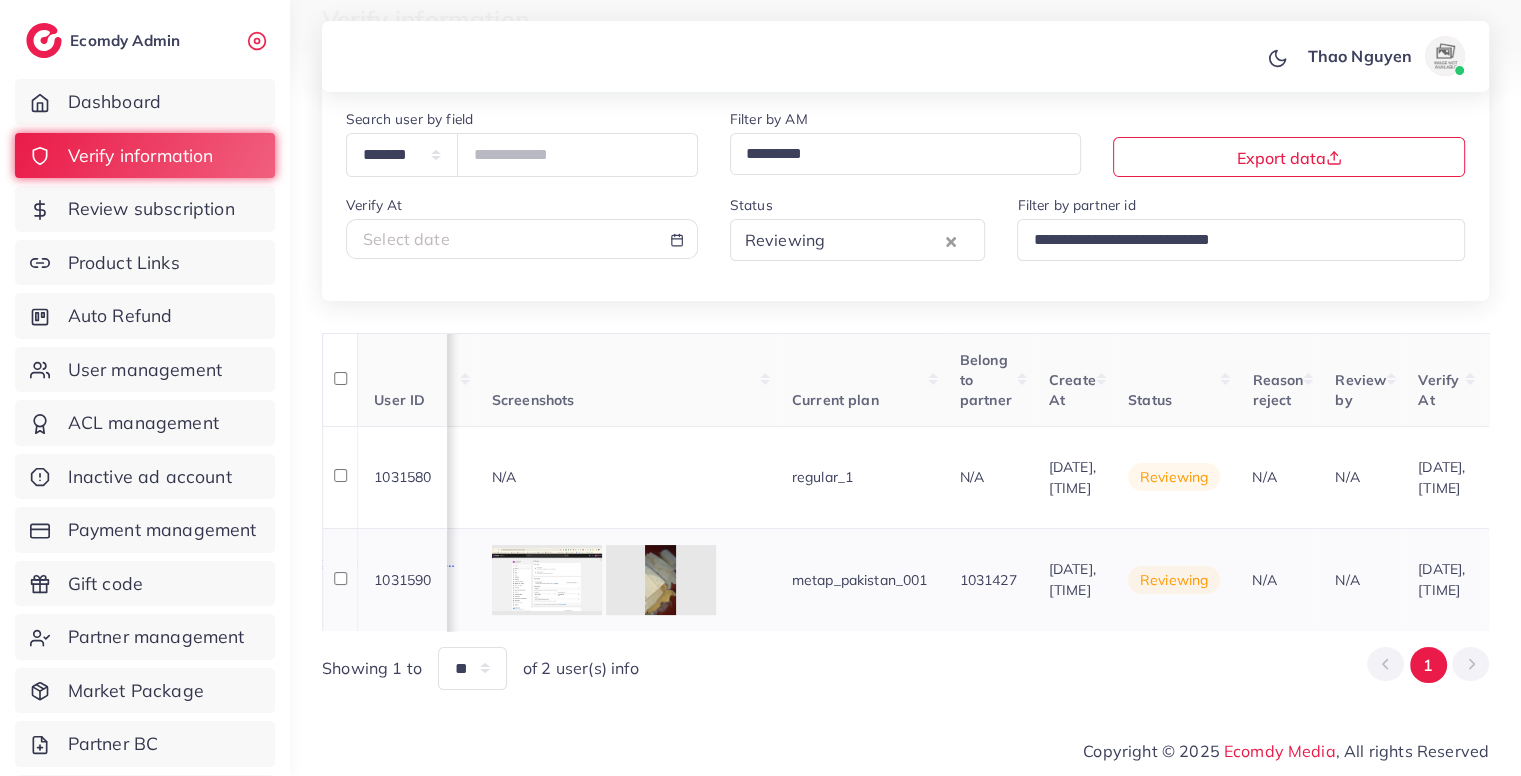 scroll, scrollTop: 0, scrollLeft: 1834, axis: horizontal 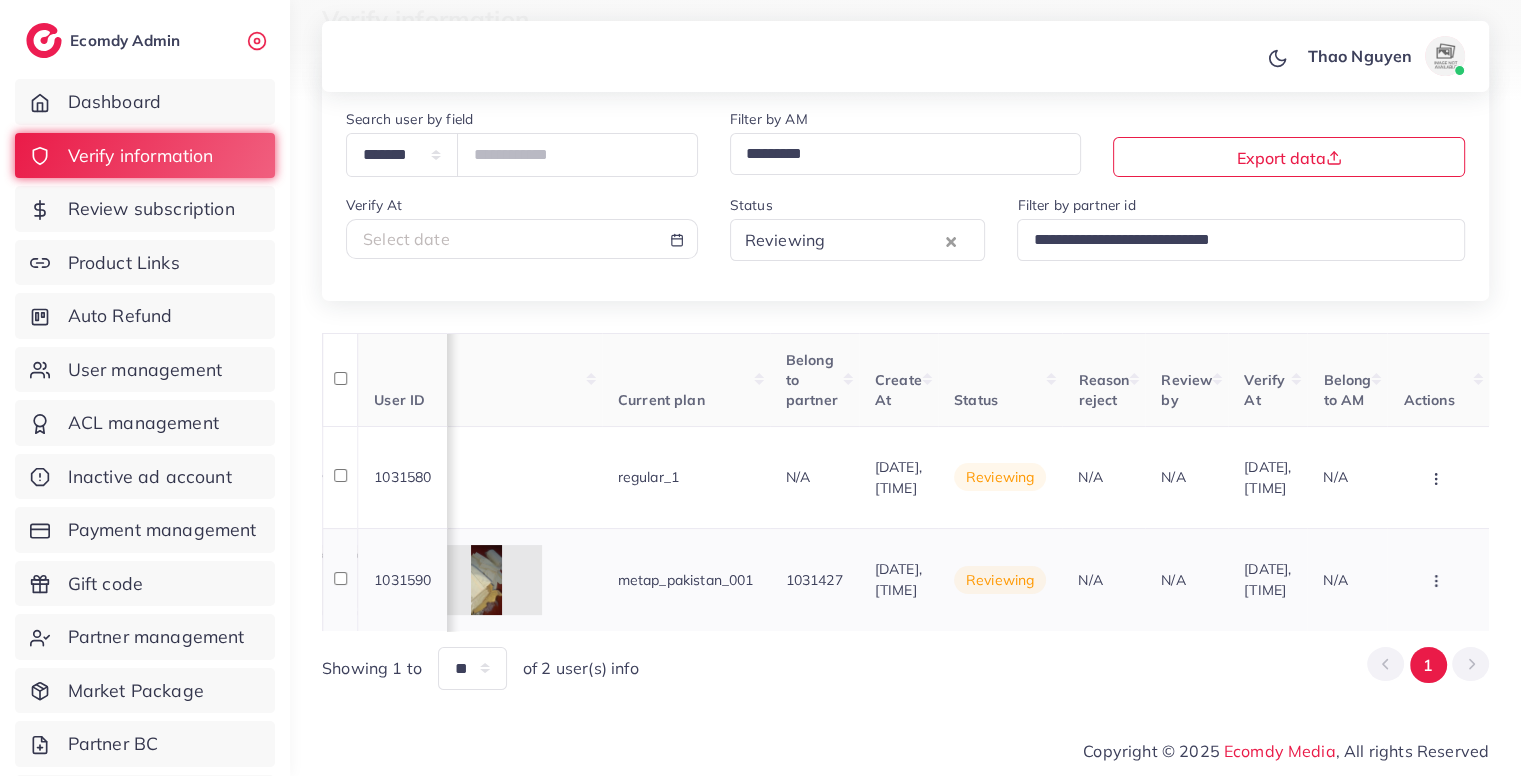 click at bounding box center (1438, 477) 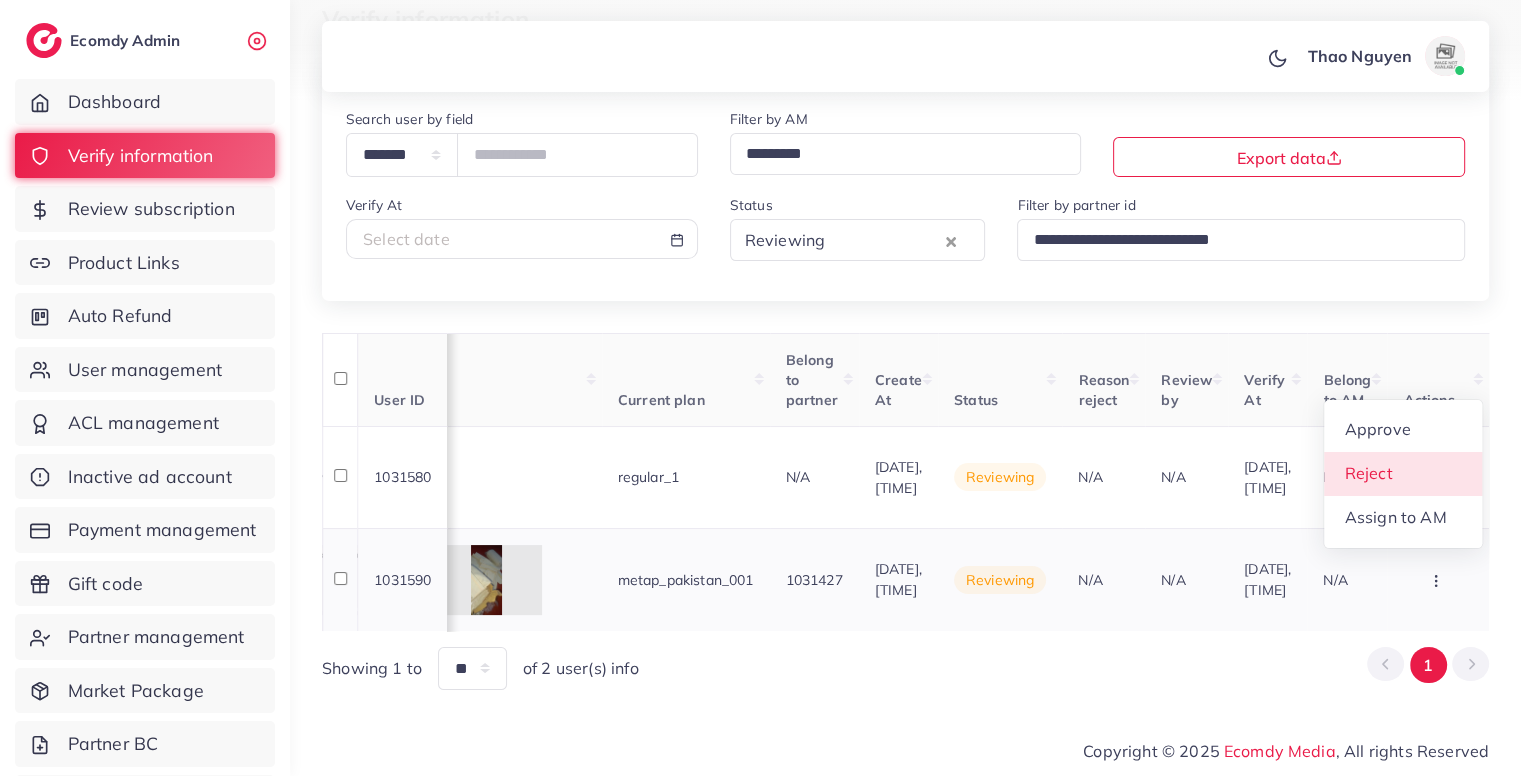 click on "Reject" at bounding box center [1403, 474] 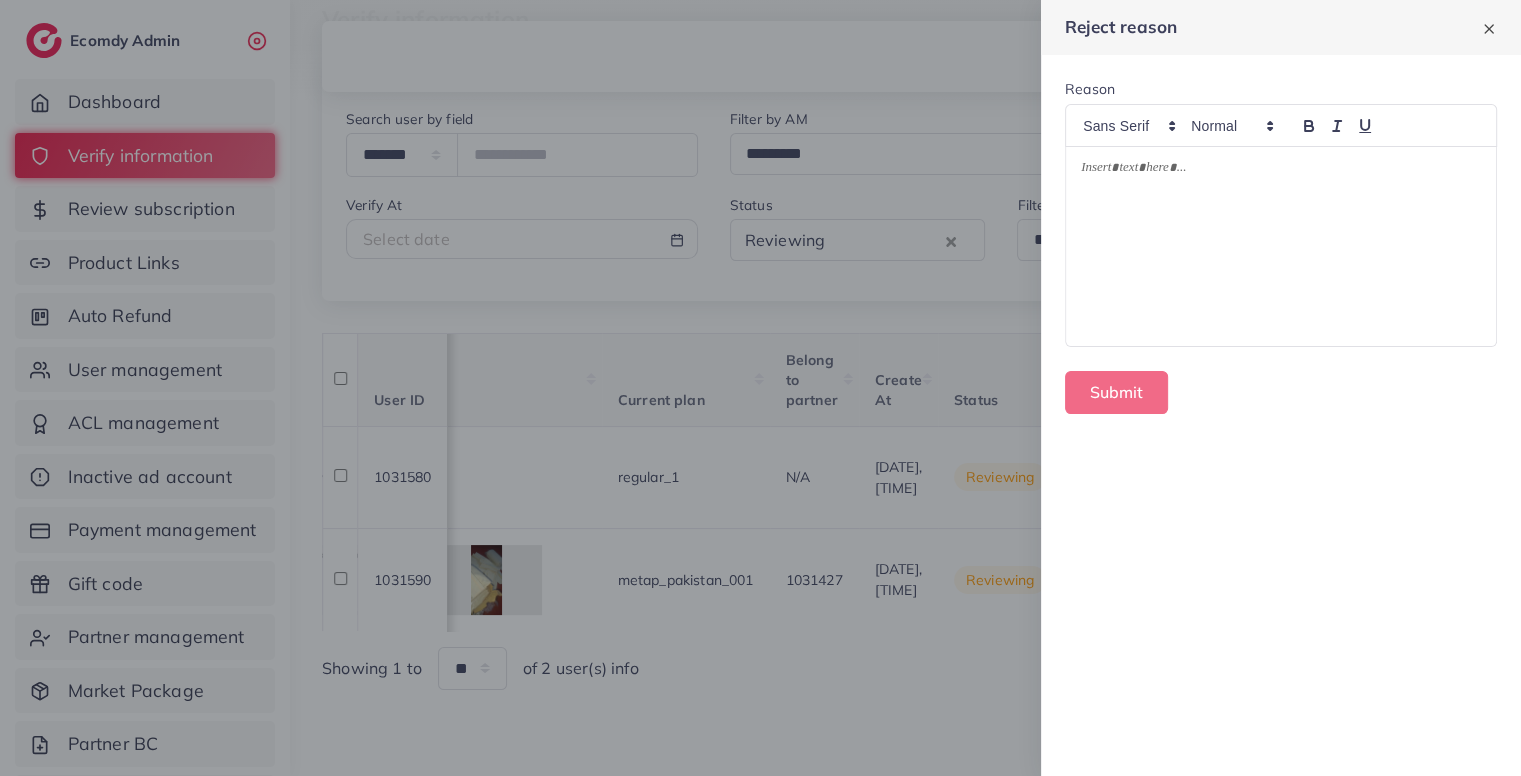 click at bounding box center [1281, 246] 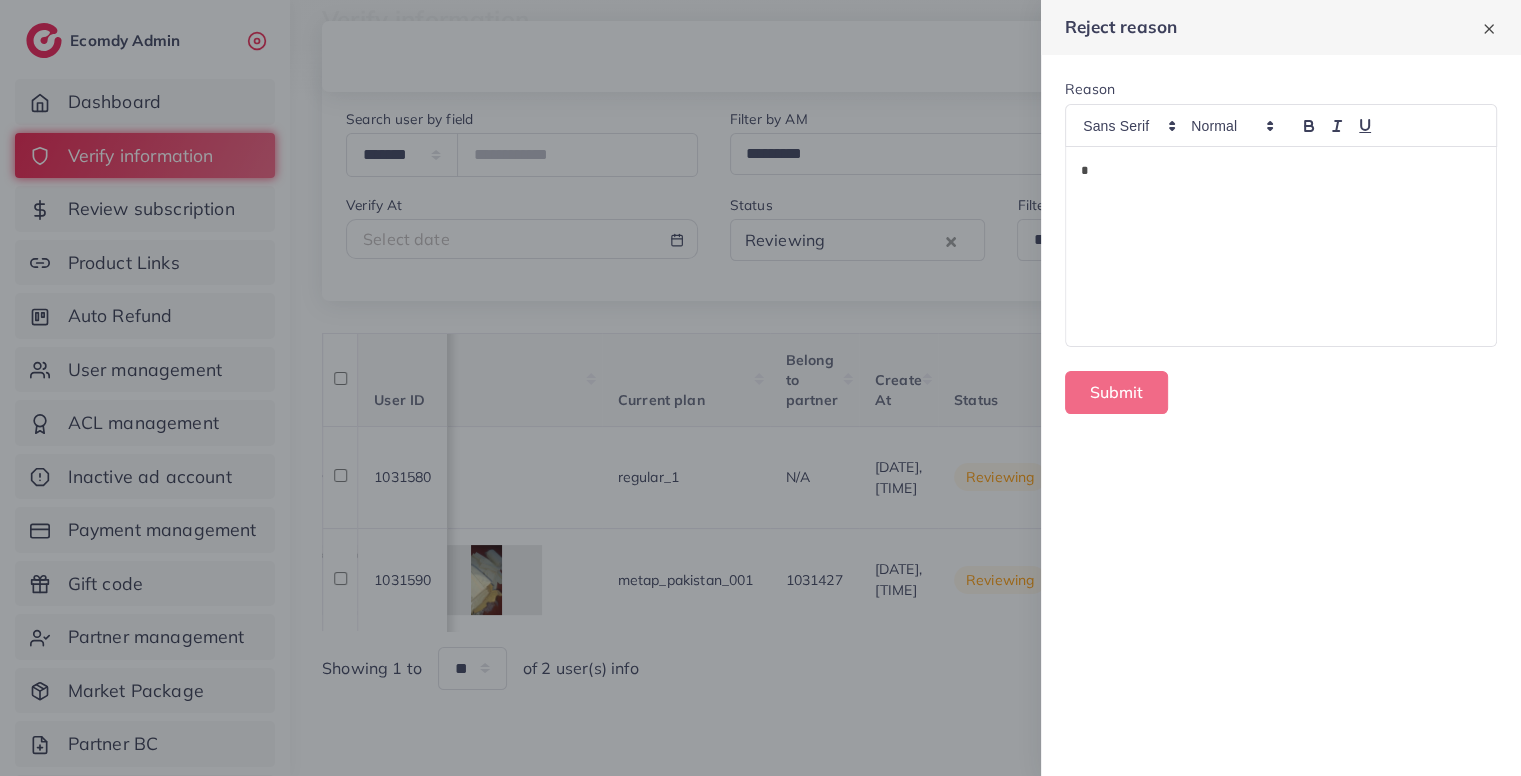type 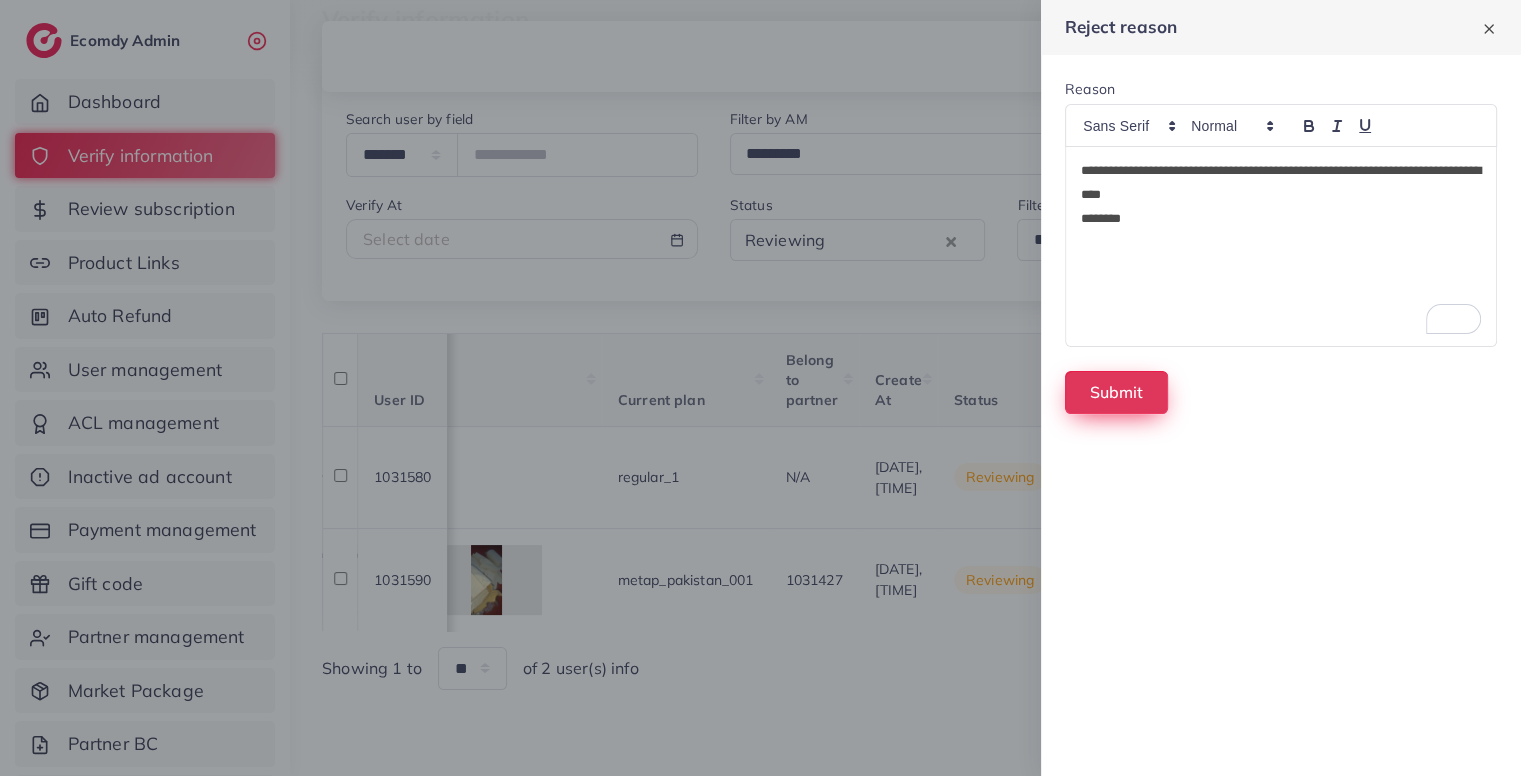 click on "Submit" at bounding box center (1116, 392) 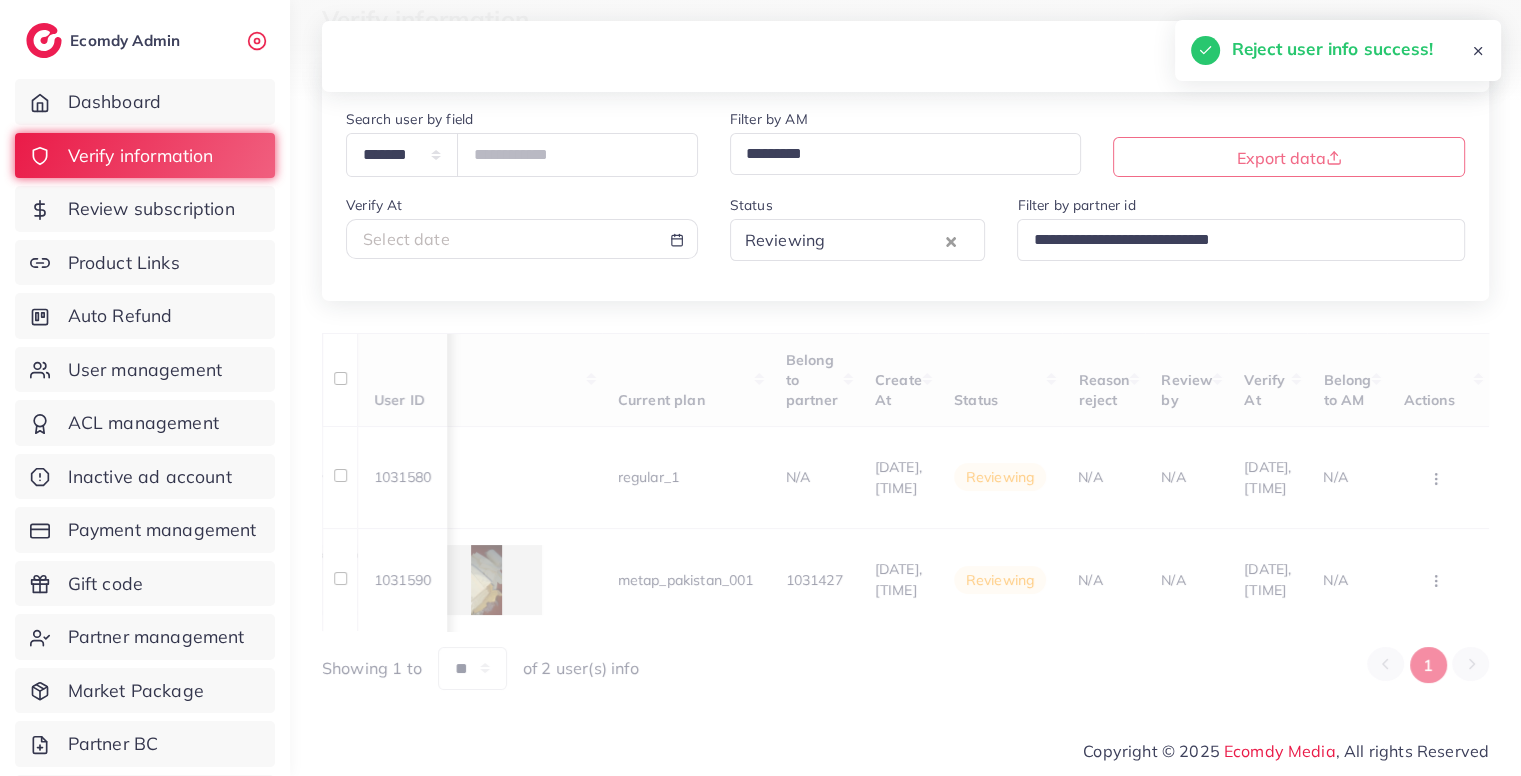 scroll, scrollTop: 0, scrollLeft: 1716, axis: horizontal 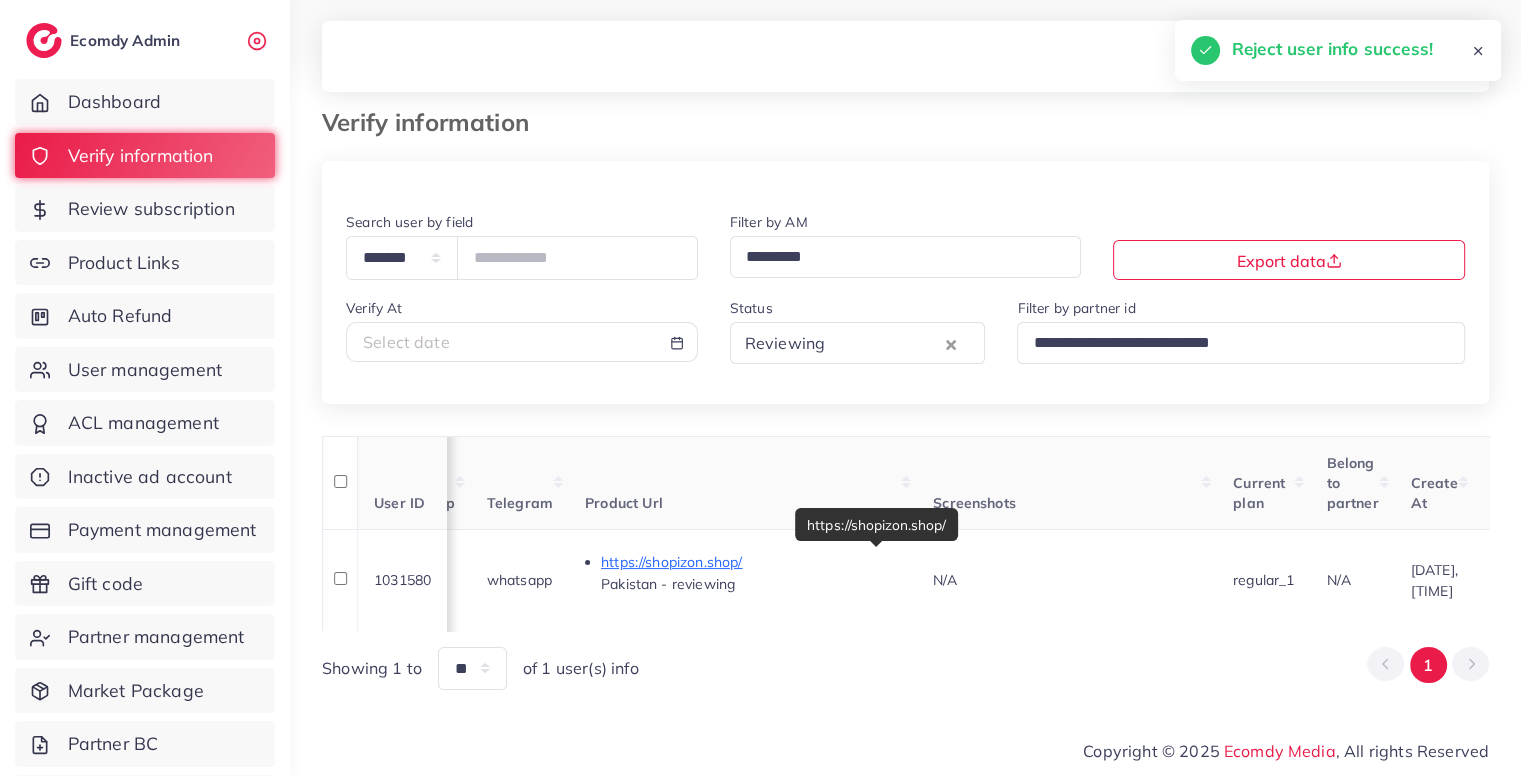 click on "https://shopizon.shop/" at bounding box center [751, 562] 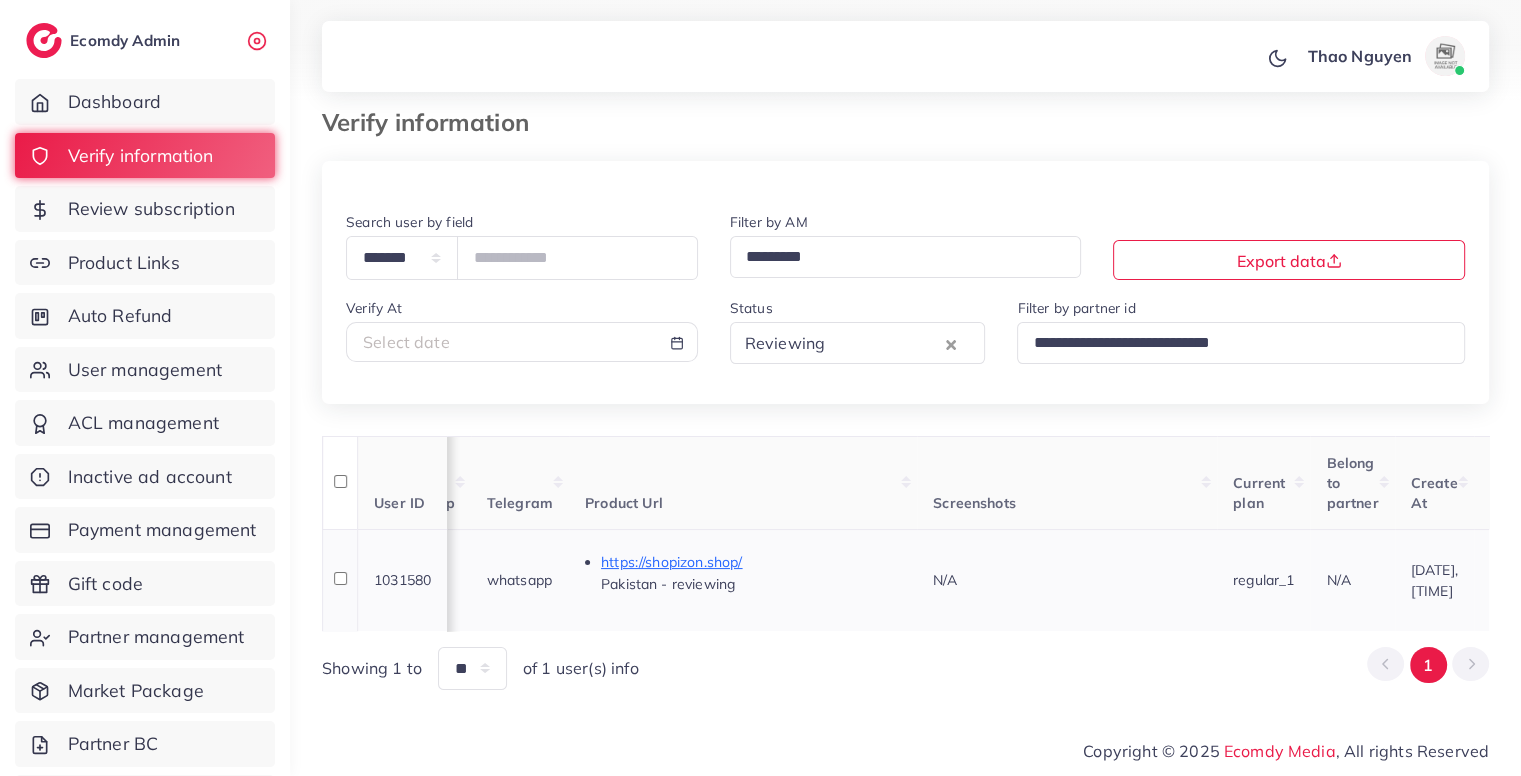 scroll, scrollTop: 0, scrollLeft: 1716, axis: horizontal 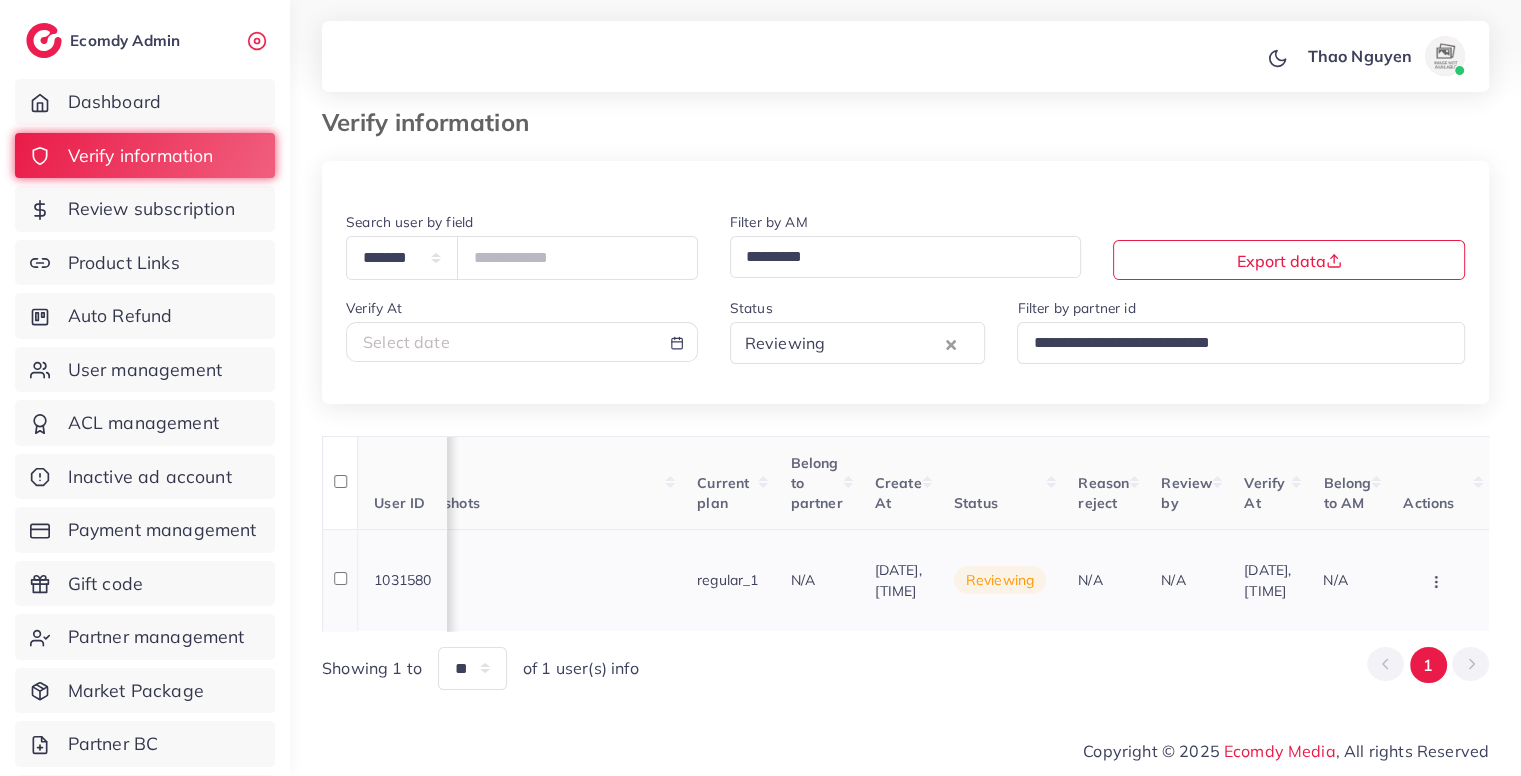 click at bounding box center [1438, 580] 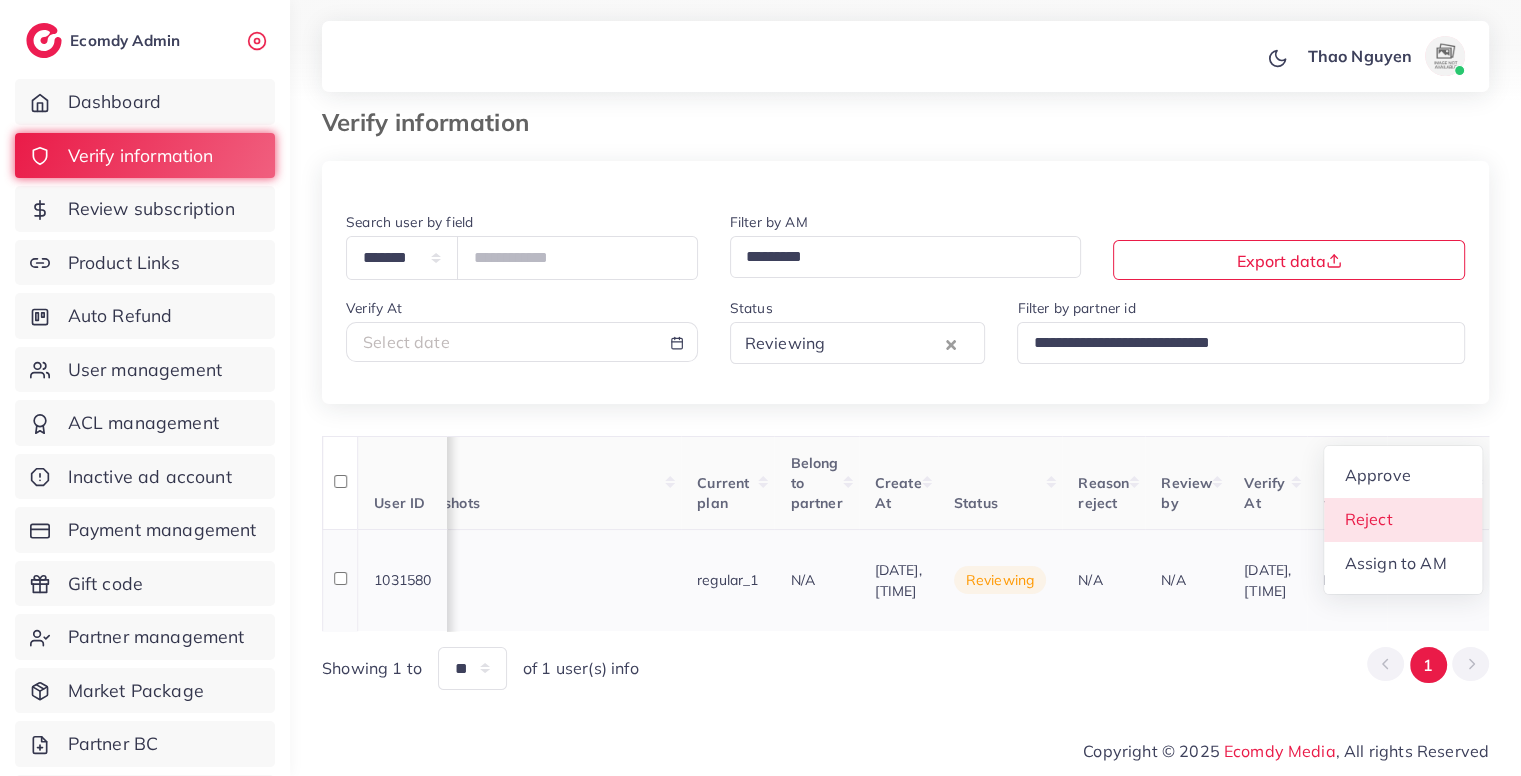 click on "Reject" at bounding box center (1403, 520) 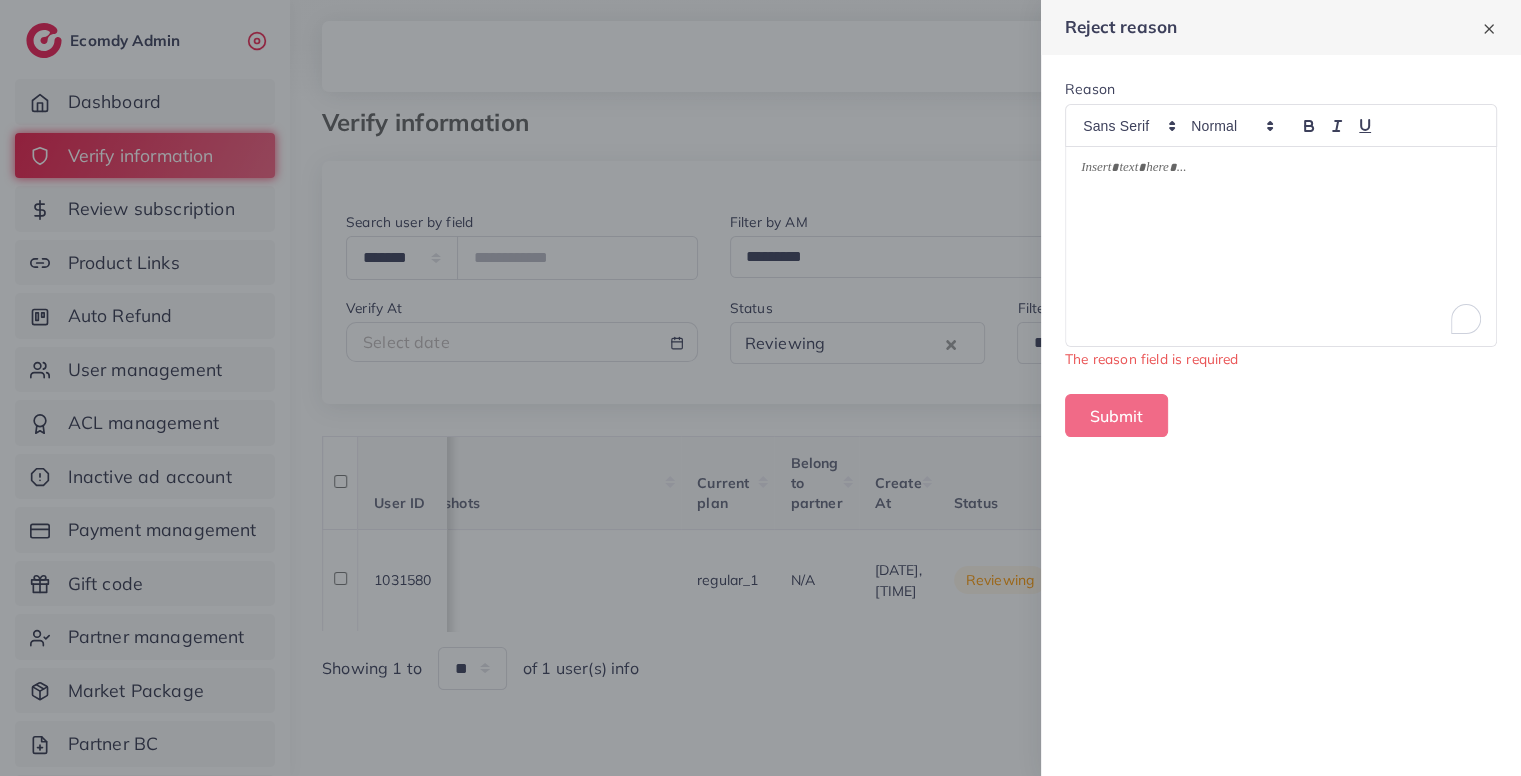 click at bounding box center [1281, 246] 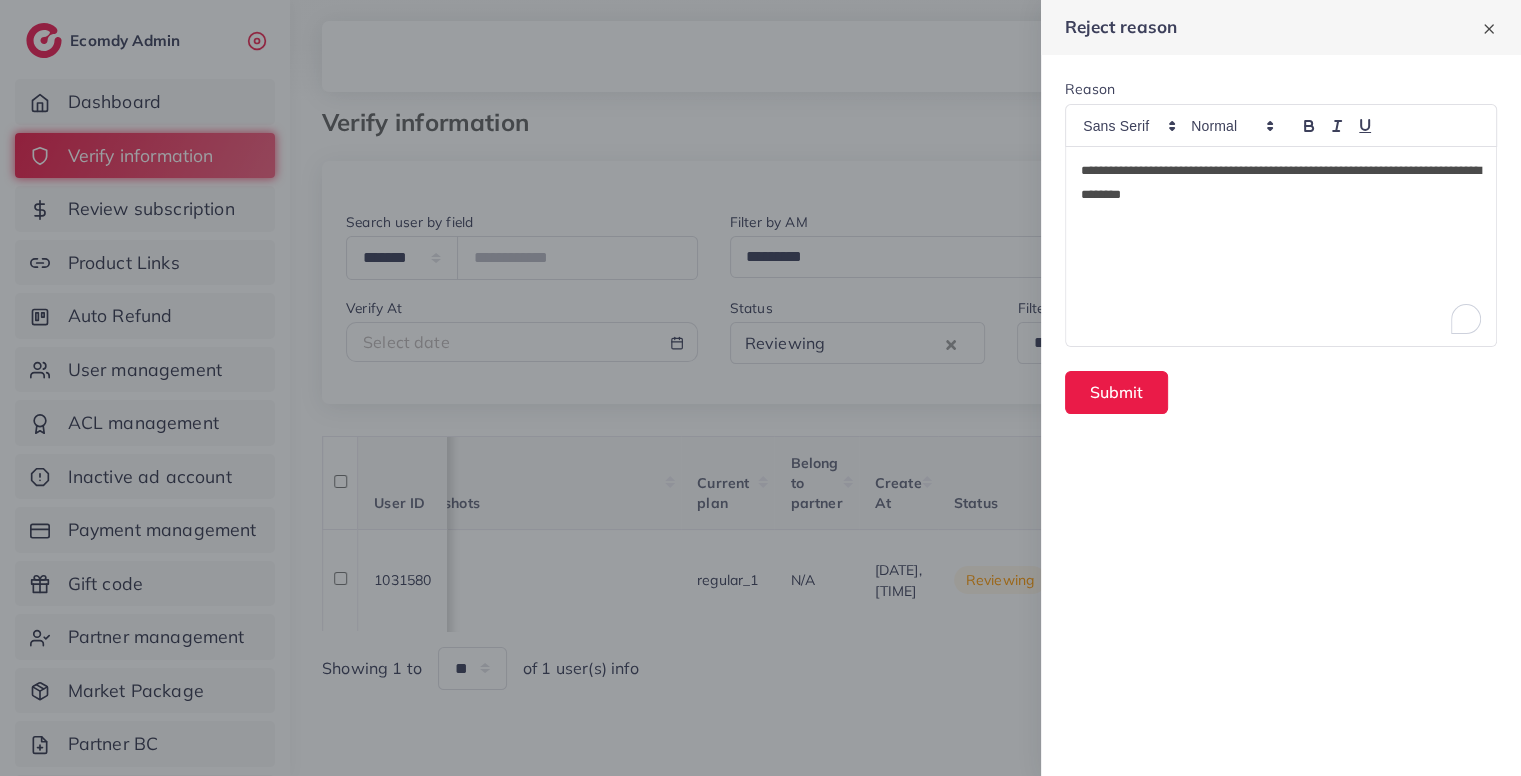 scroll, scrollTop: 0, scrollLeft: 0, axis: both 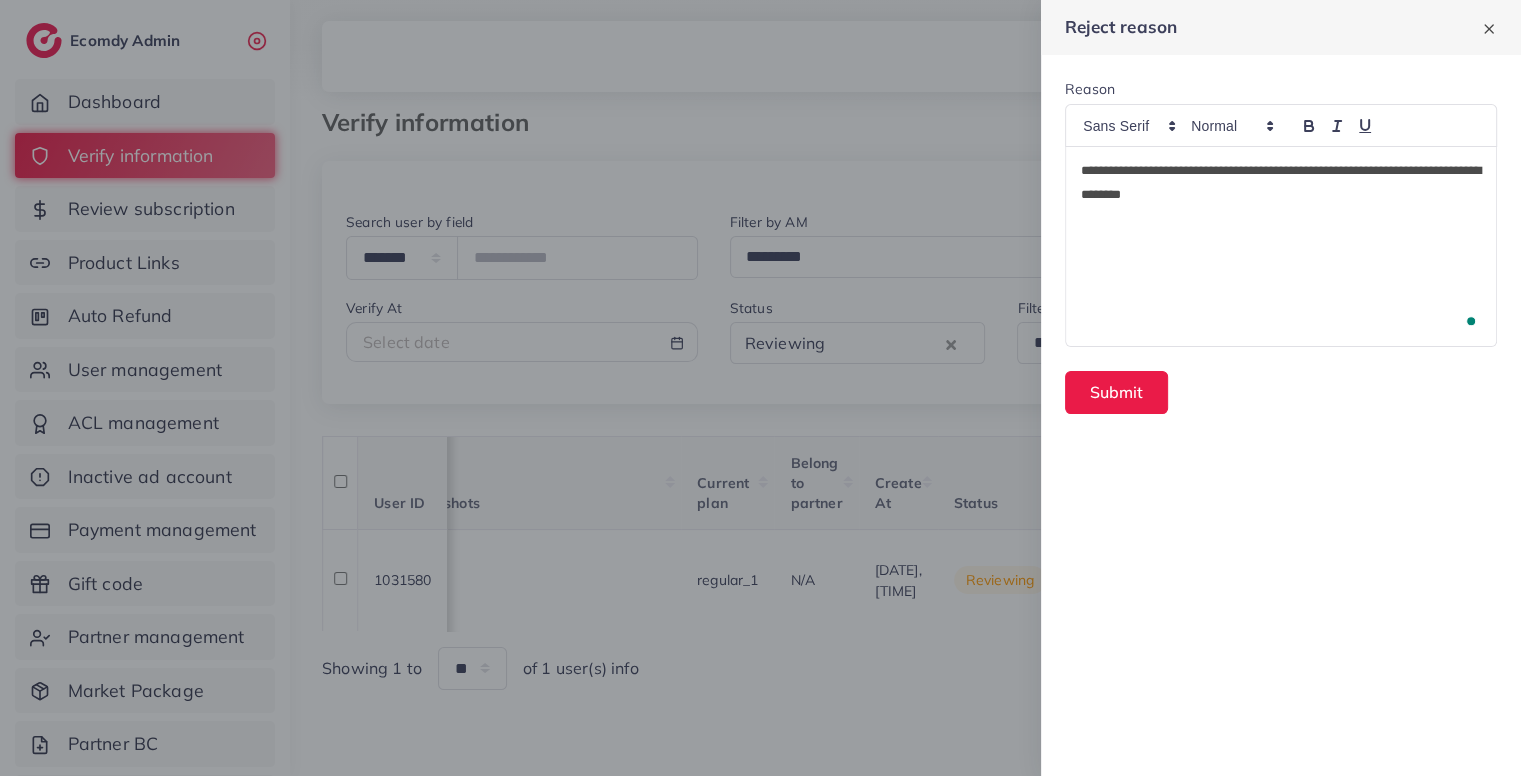 type 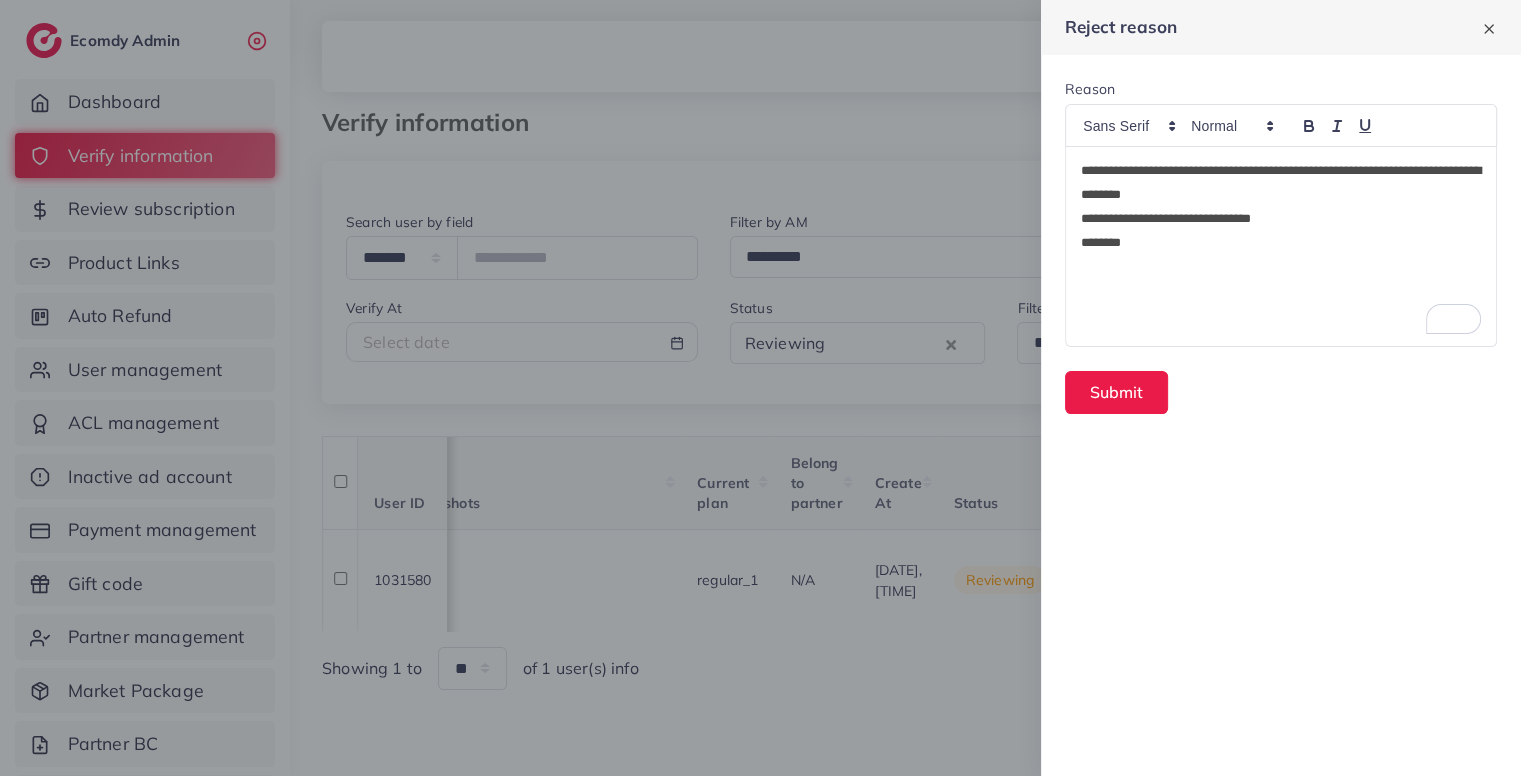 click on "**********" at bounding box center (1281, 246) 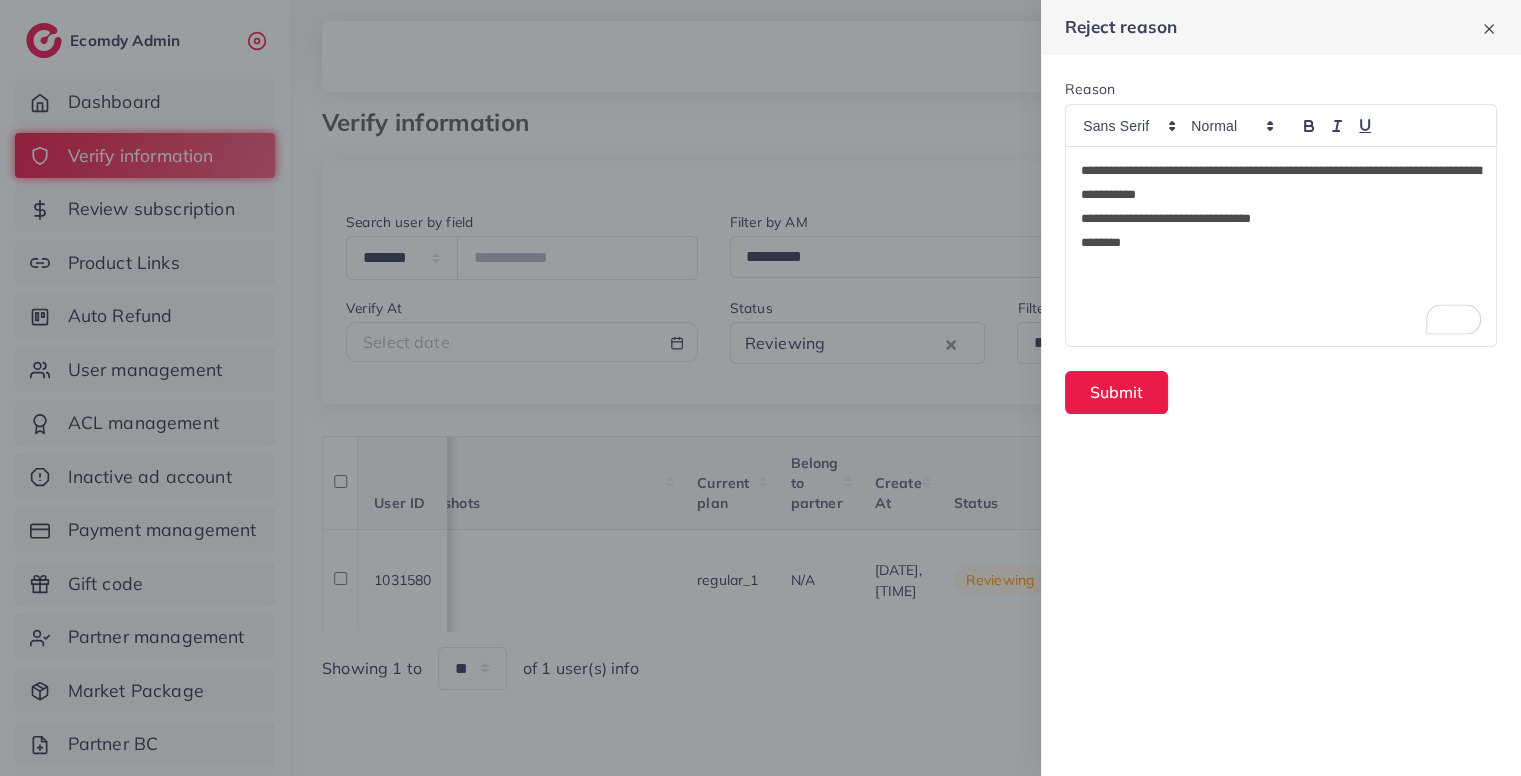 click on "**********" at bounding box center (1281, 219) 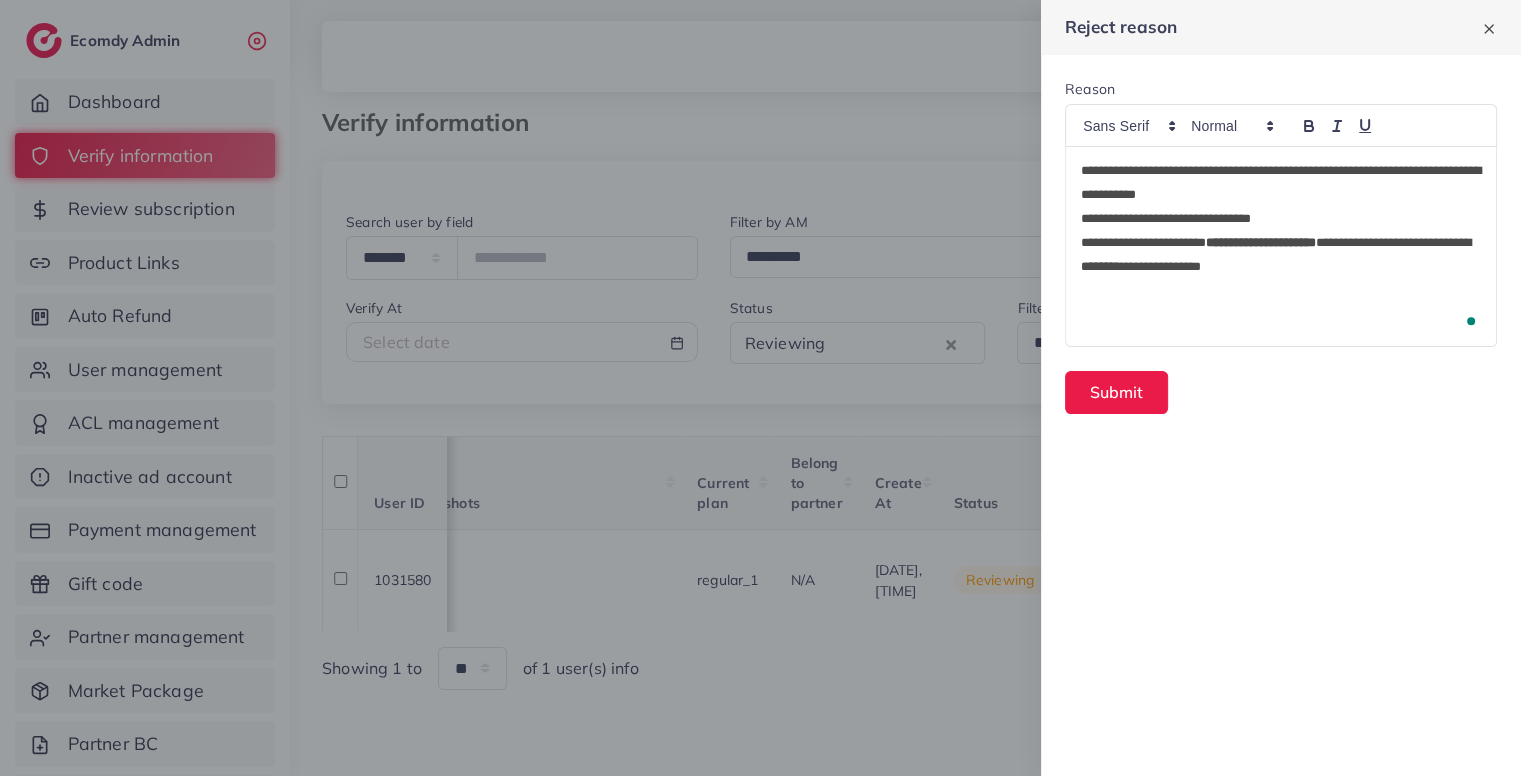 scroll, scrollTop: 0, scrollLeft: 0, axis: both 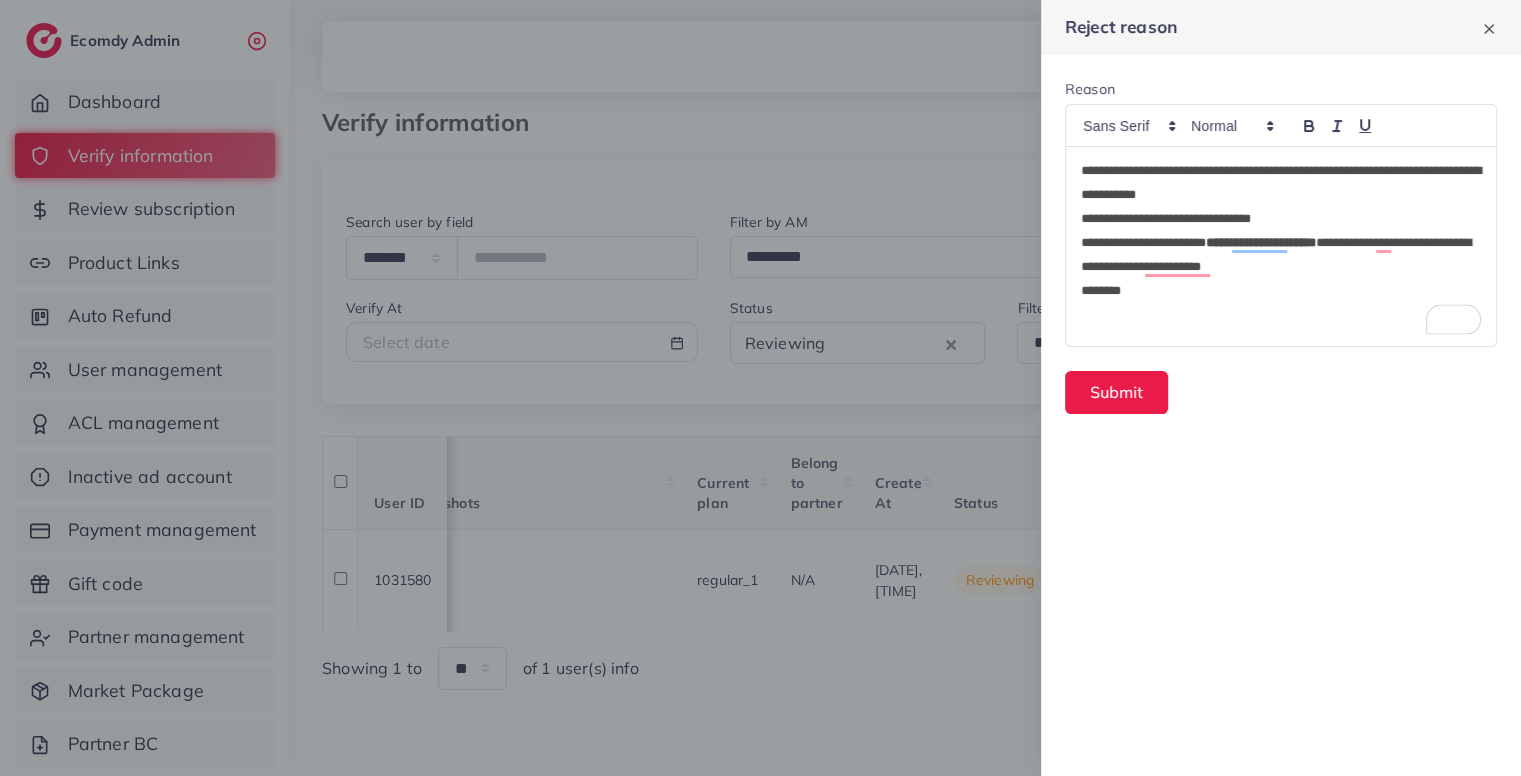 click on "*******" at bounding box center [1281, 291] 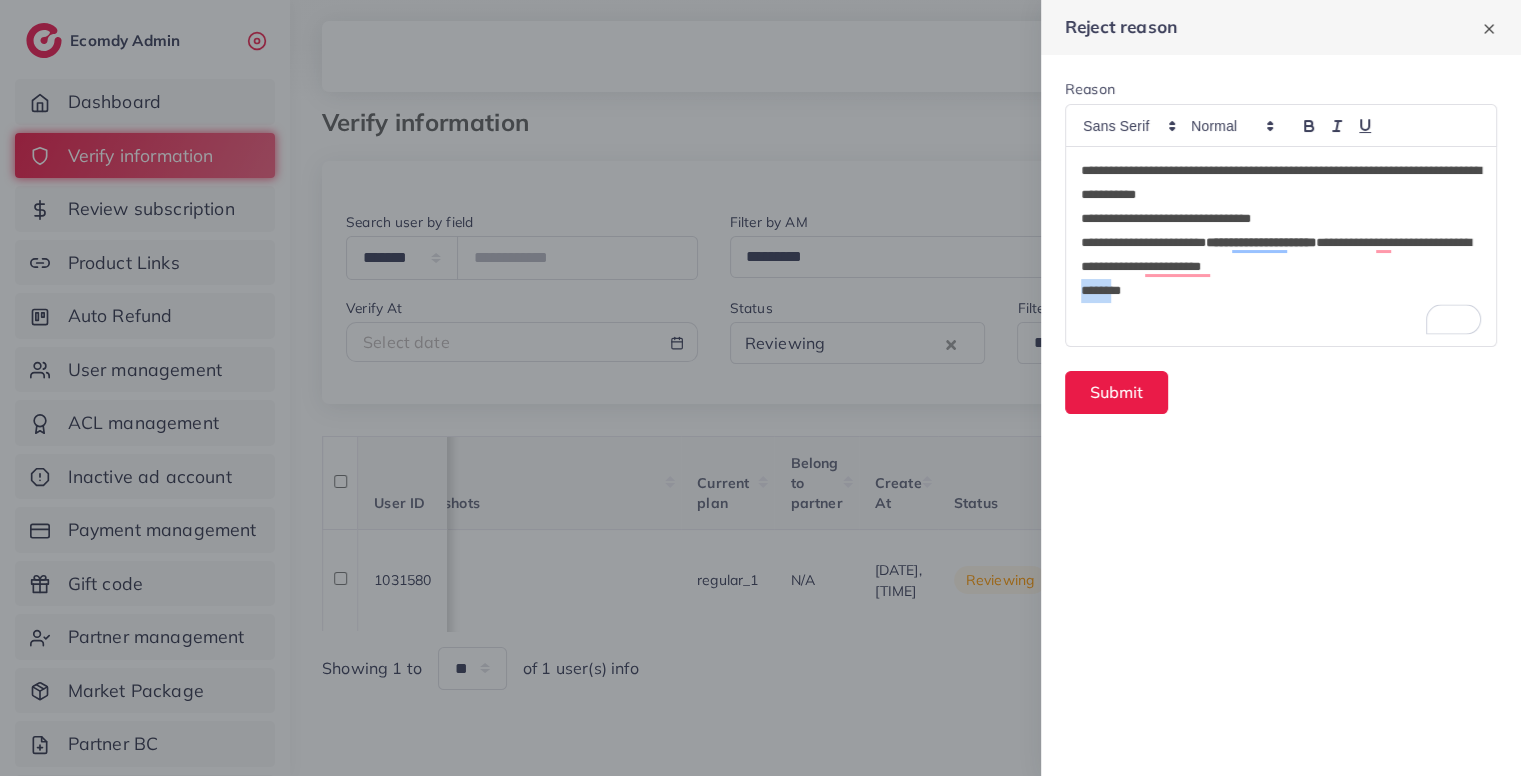 click on "*******" at bounding box center [1281, 291] 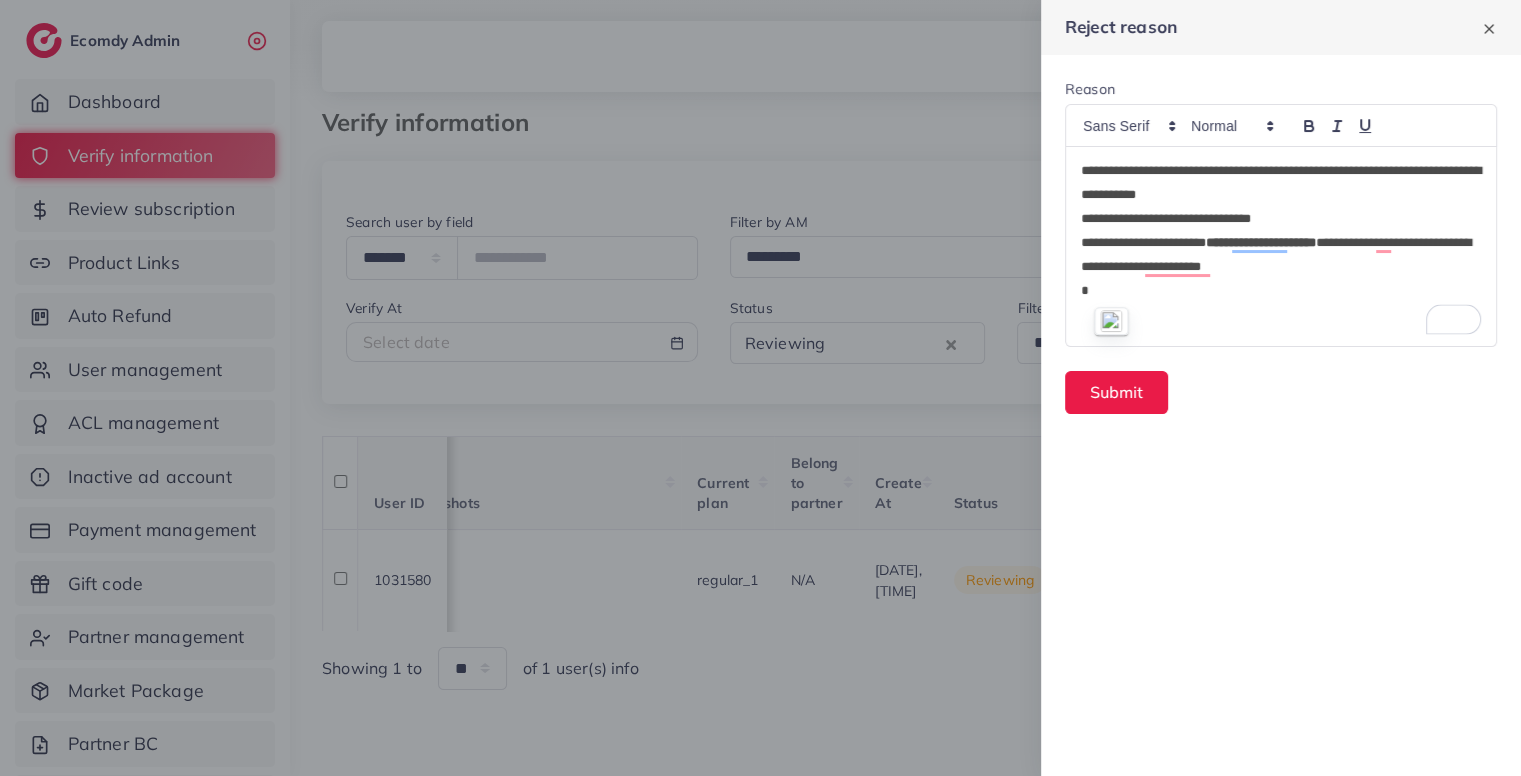 click on "**********" at bounding box center [1281, 183] 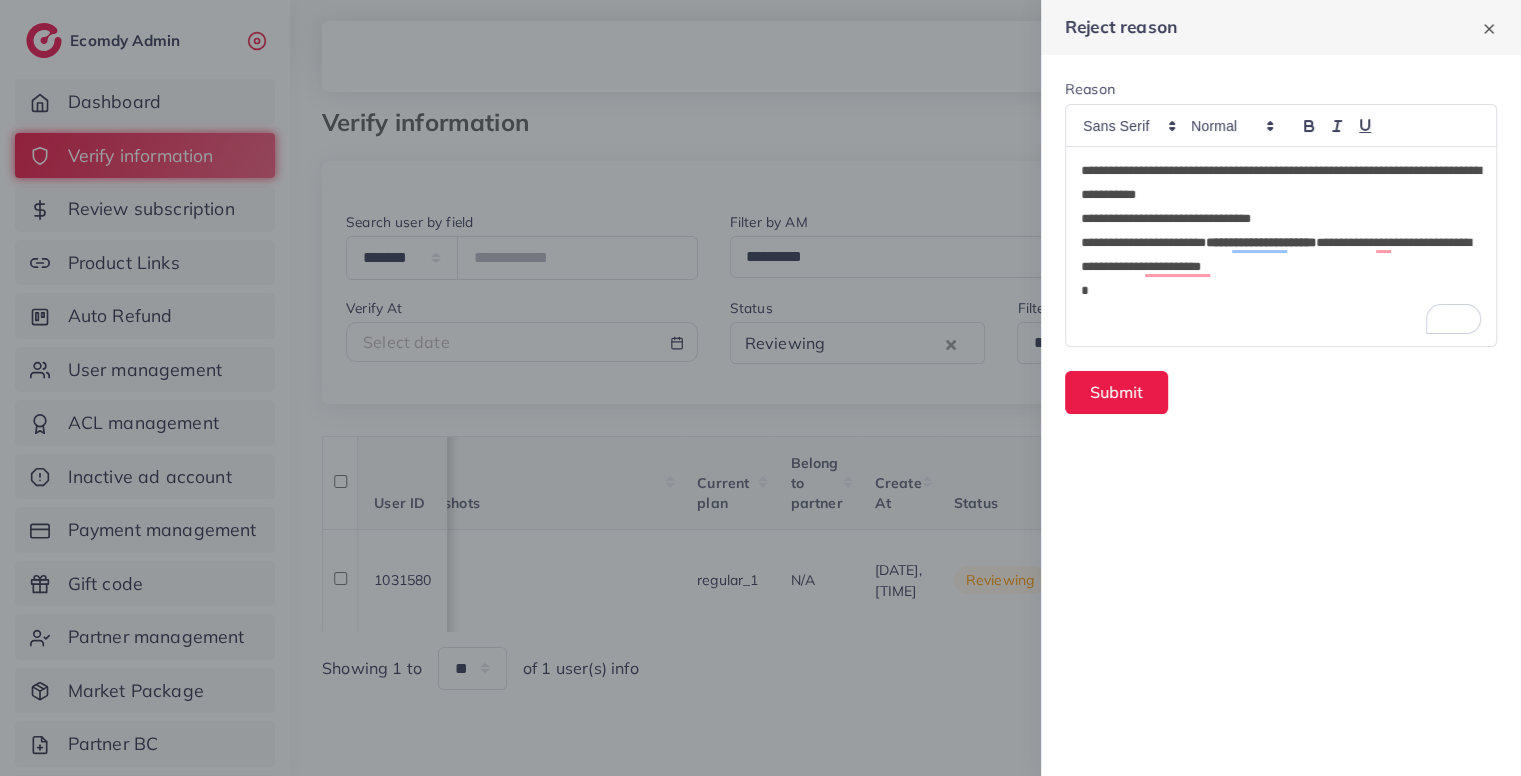 click on "**********" at bounding box center [1281, 255] 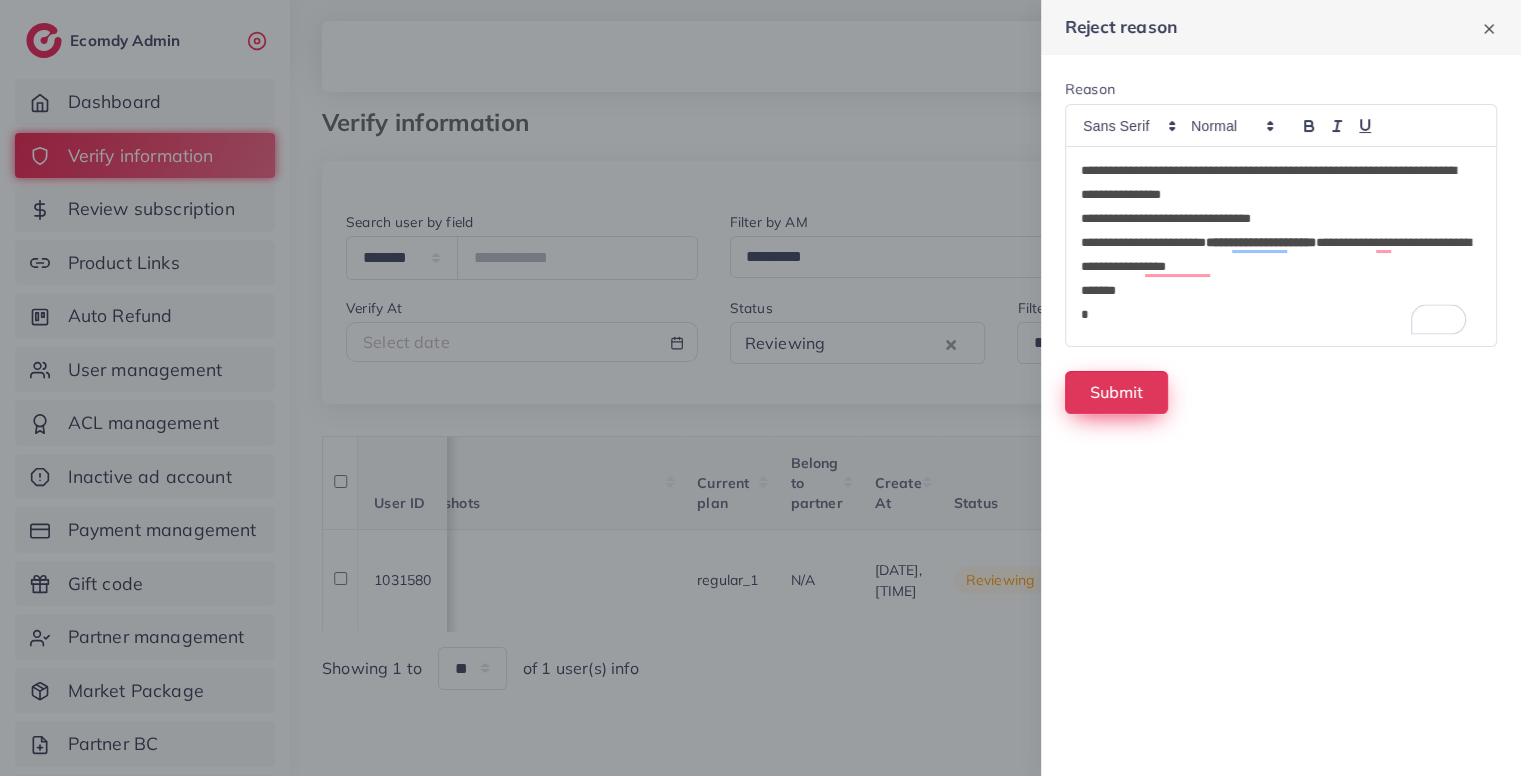 click on "Submit" at bounding box center [1116, 392] 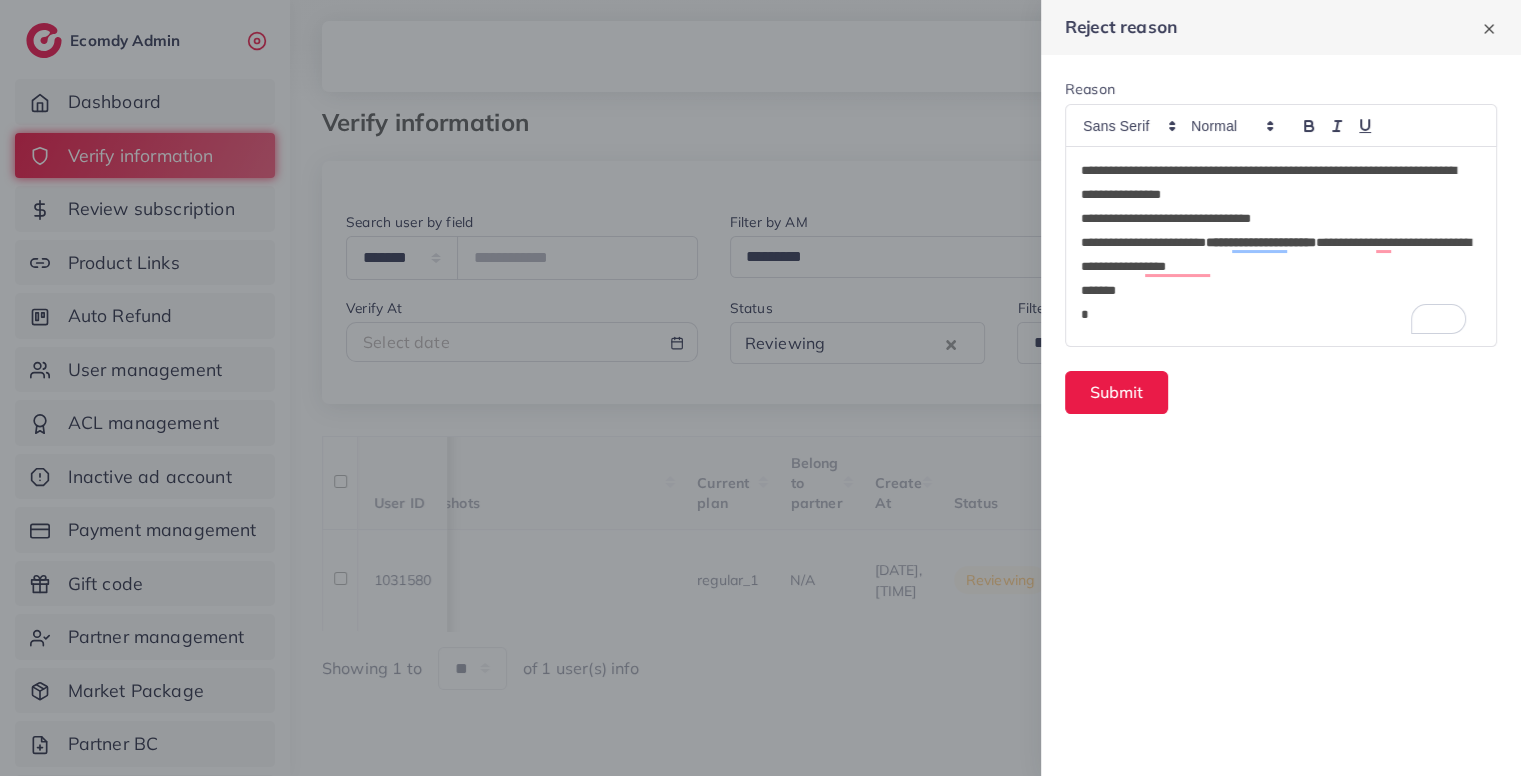 click at bounding box center [760, 388] 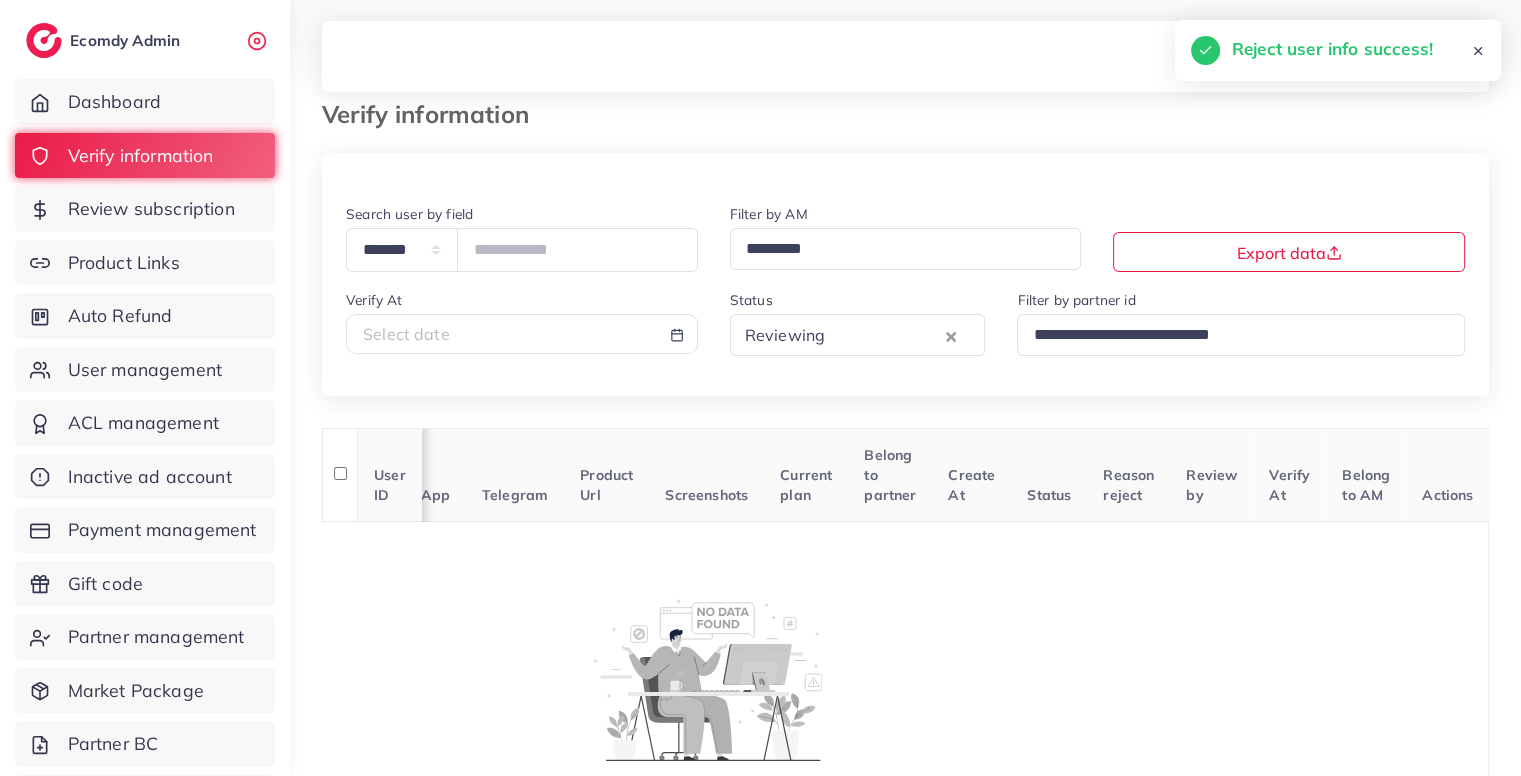 scroll, scrollTop: 0, scrollLeft: 383, axis: horizontal 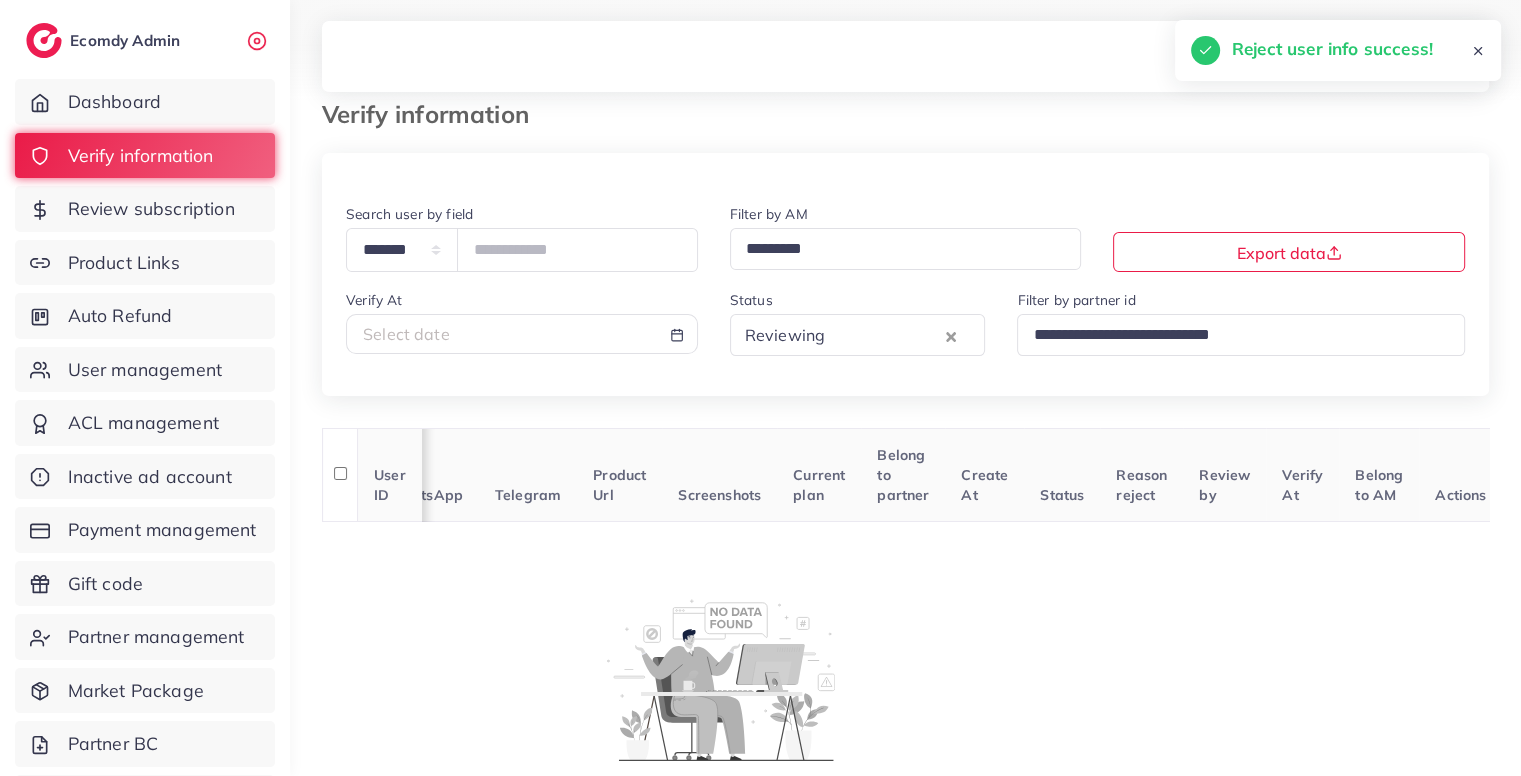click on "Review subscription" at bounding box center [151, 209] 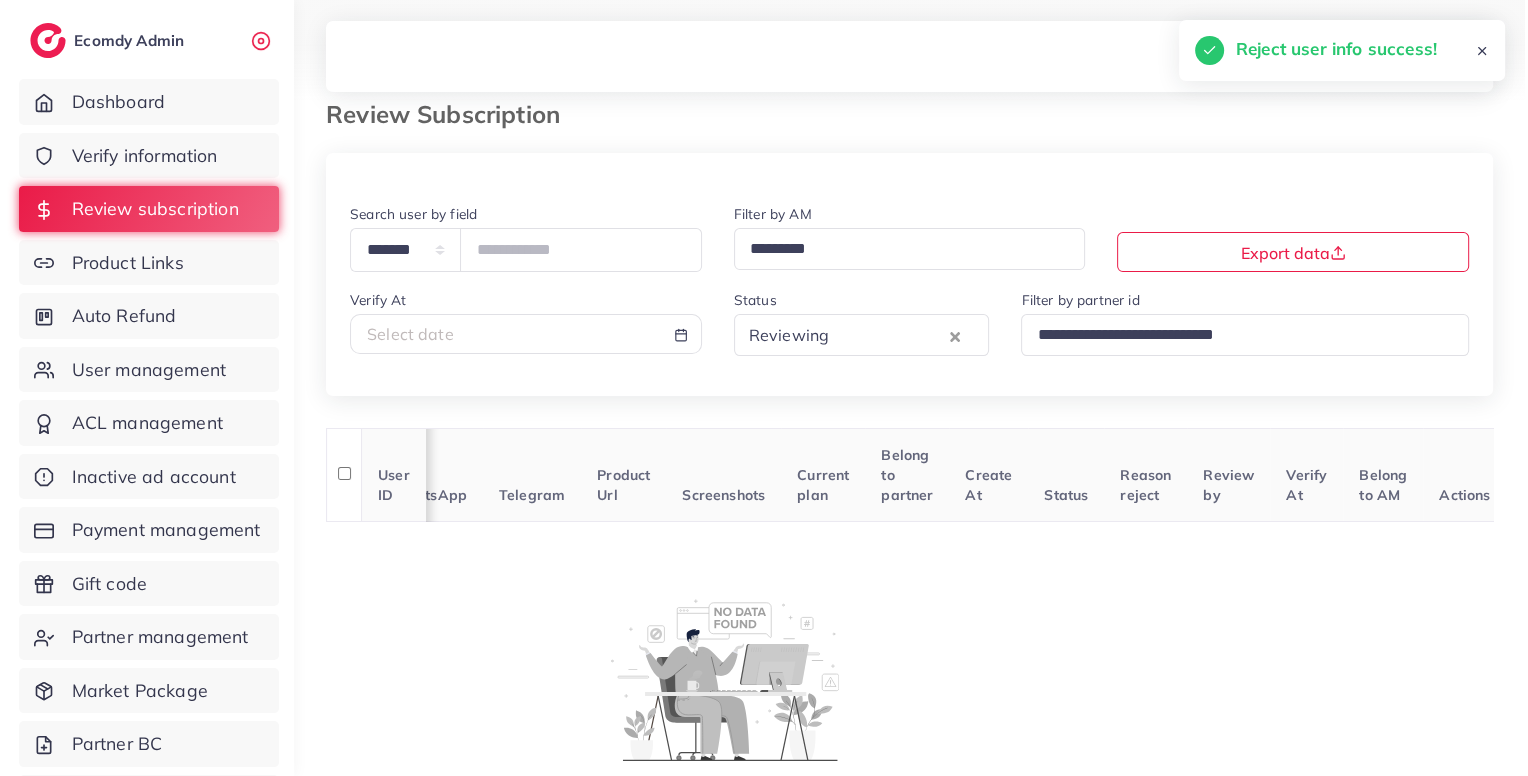 scroll, scrollTop: 0, scrollLeft: 0, axis: both 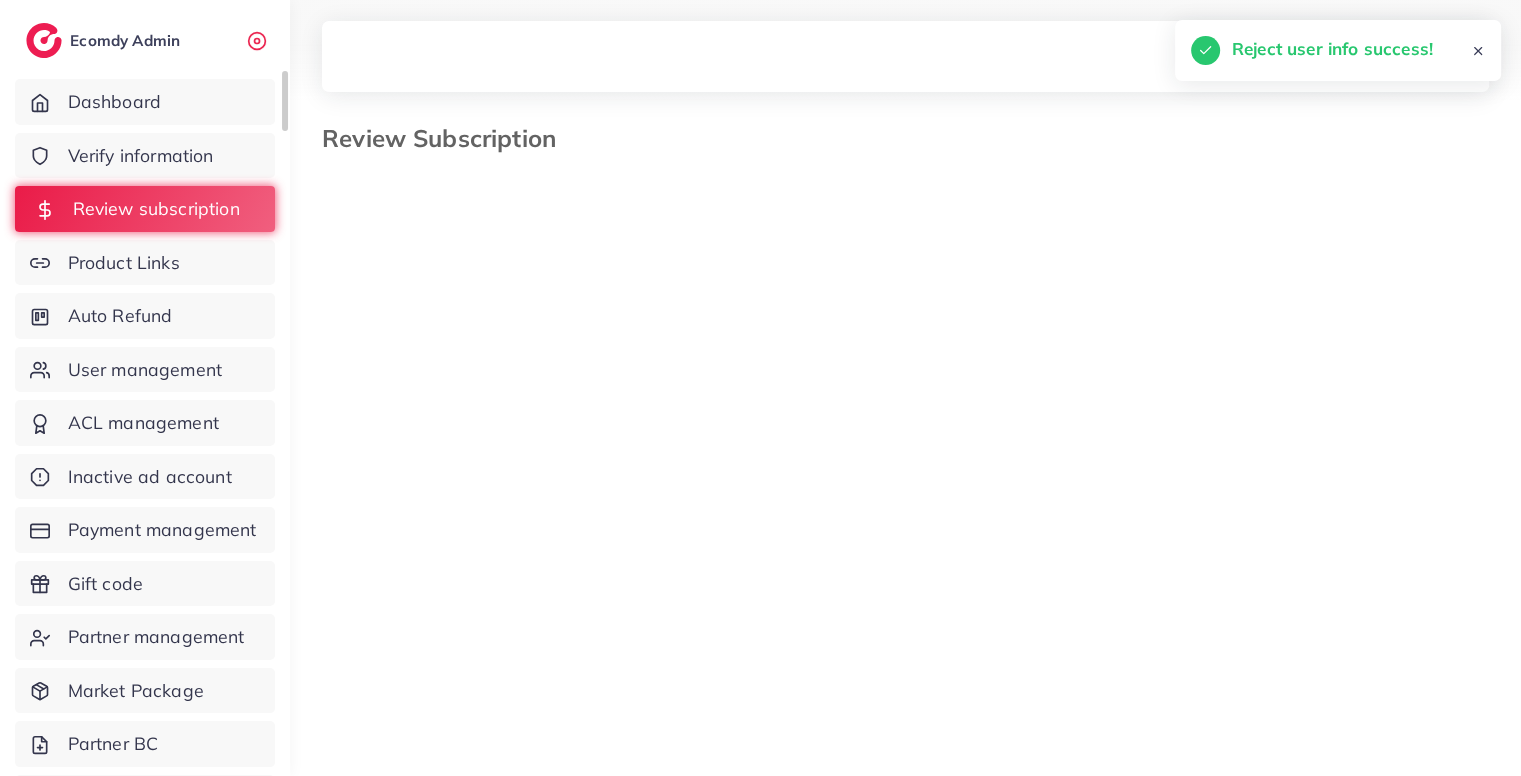 select on "*******" 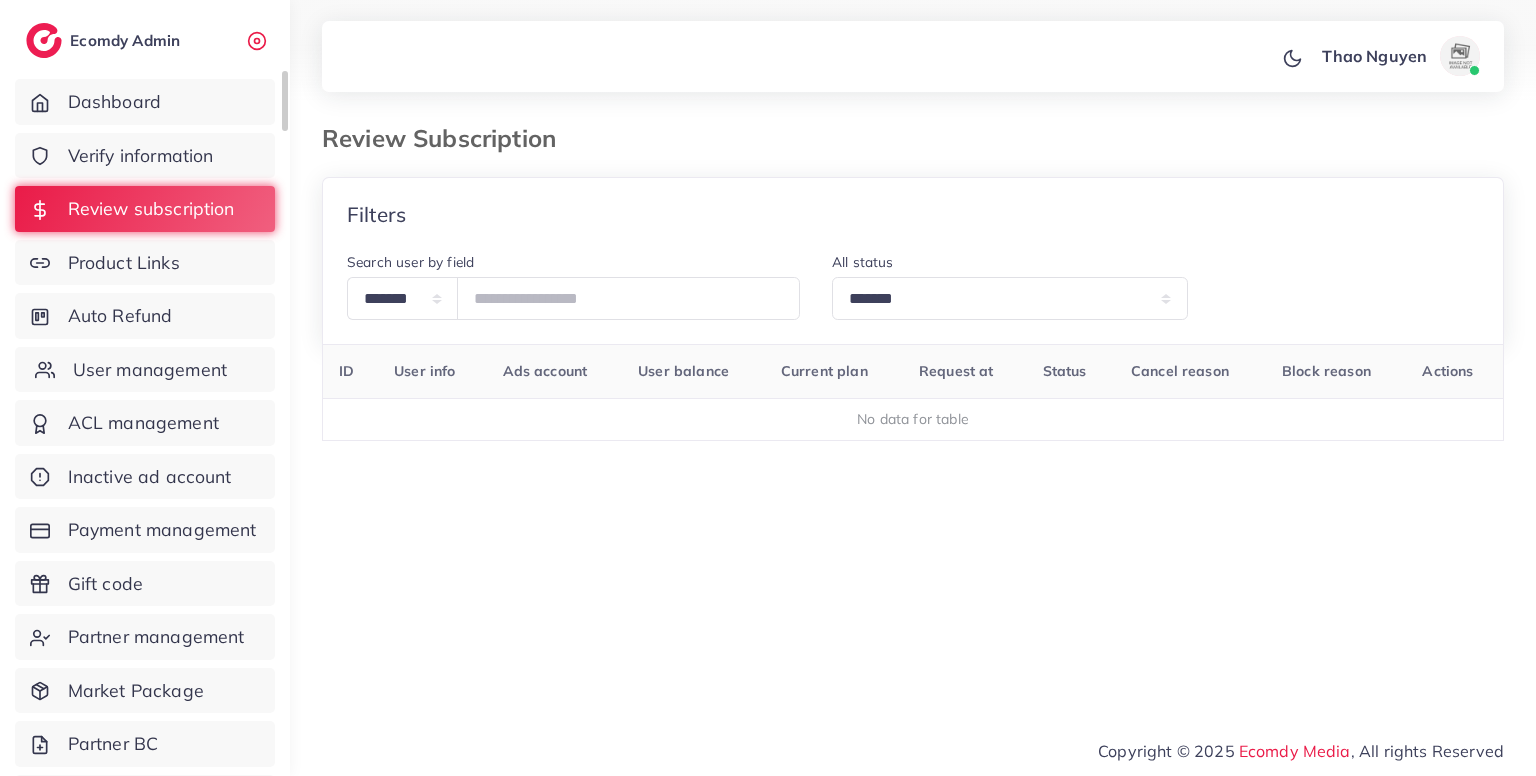 click on "User management" at bounding box center (150, 370) 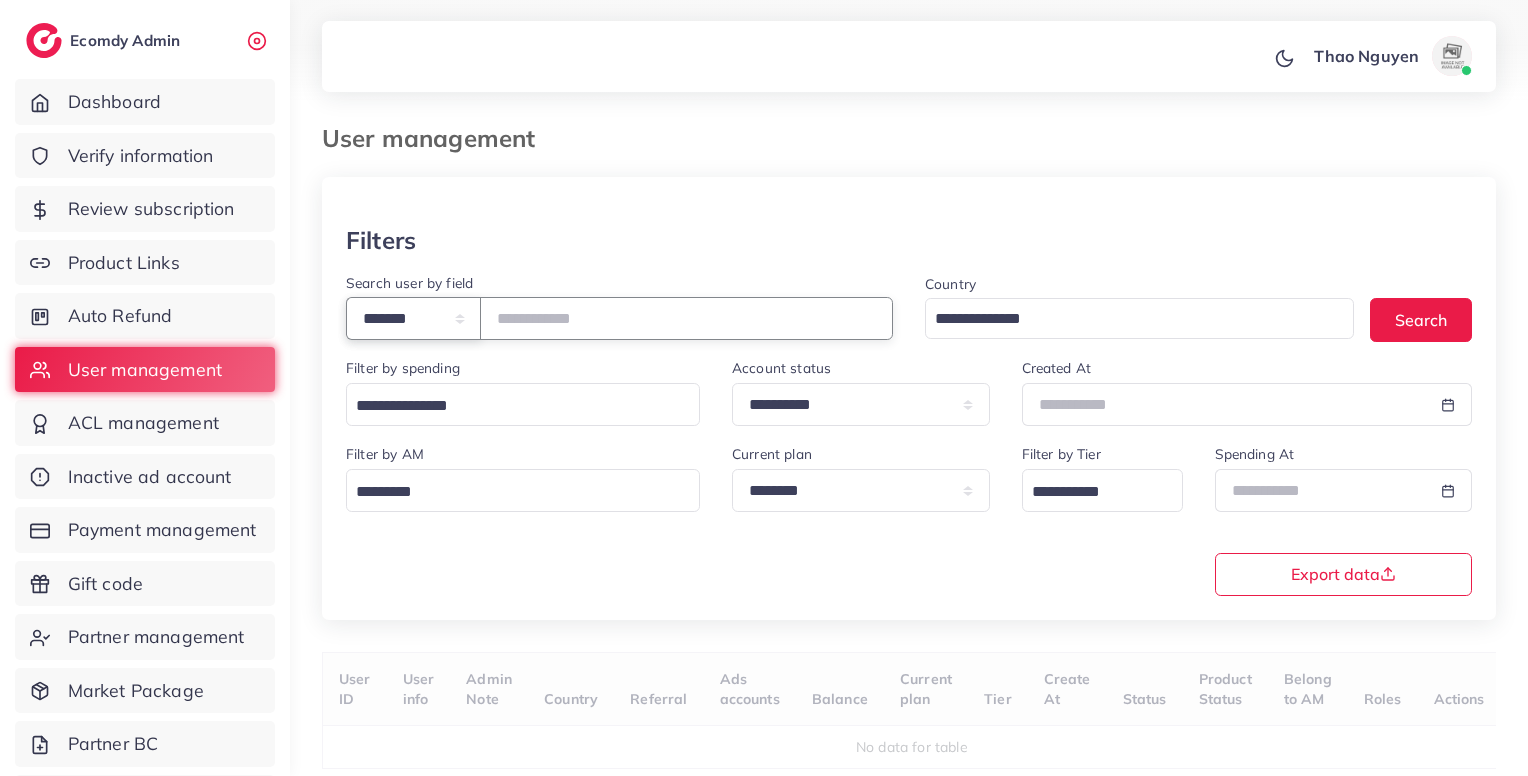 click on "**********" at bounding box center [413, 318] 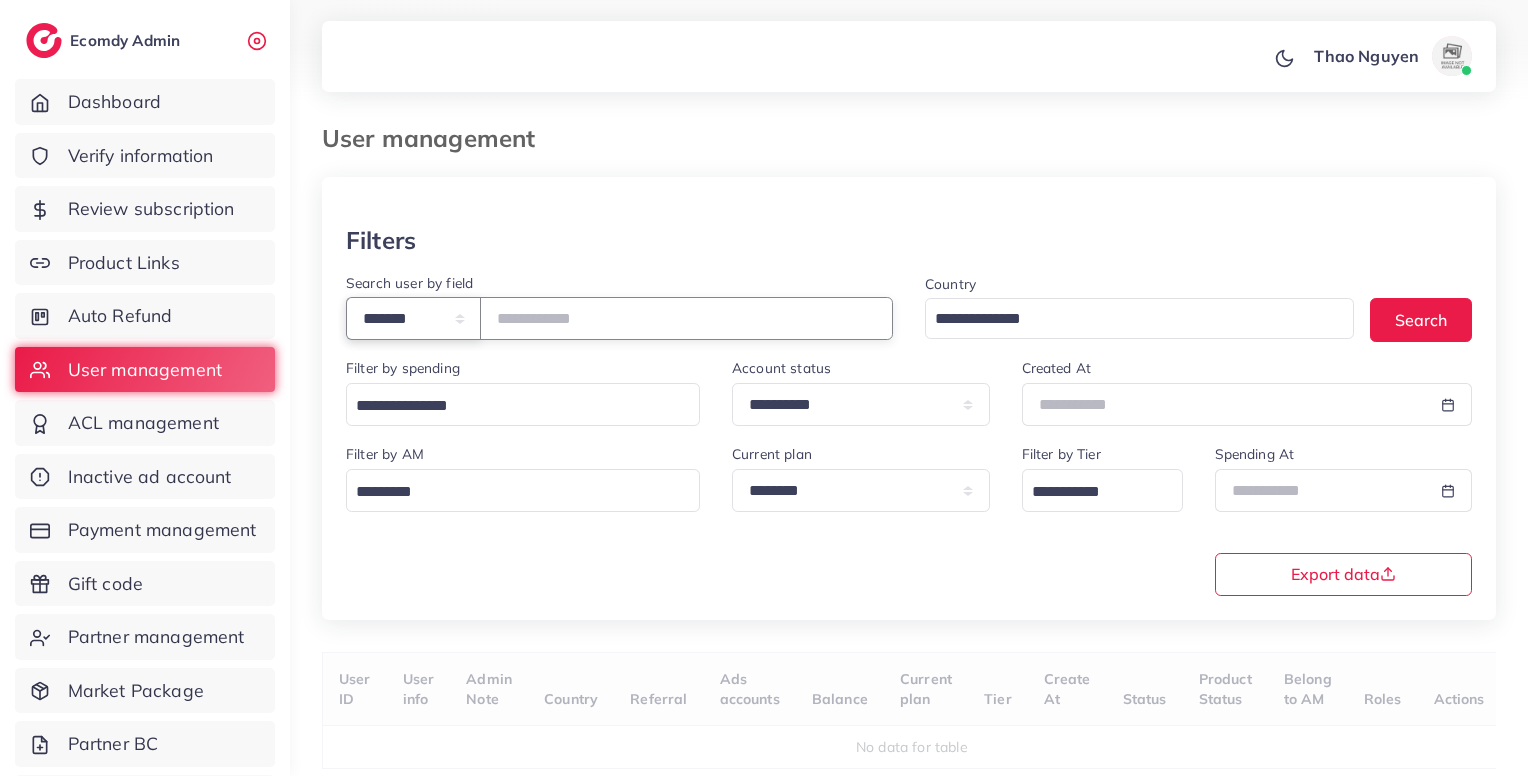 select on "*****" 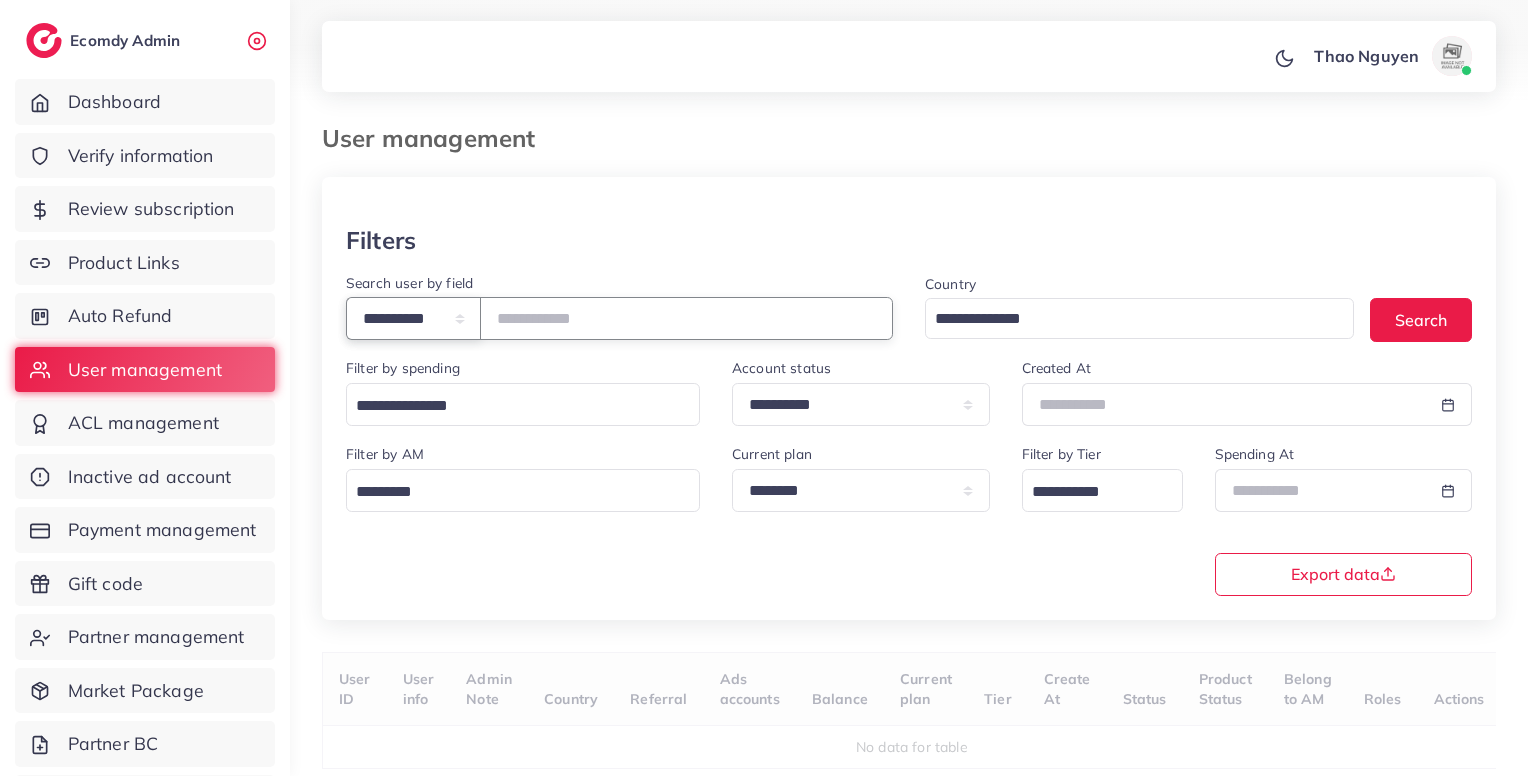 click on "**********" at bounding box center [413, 318] 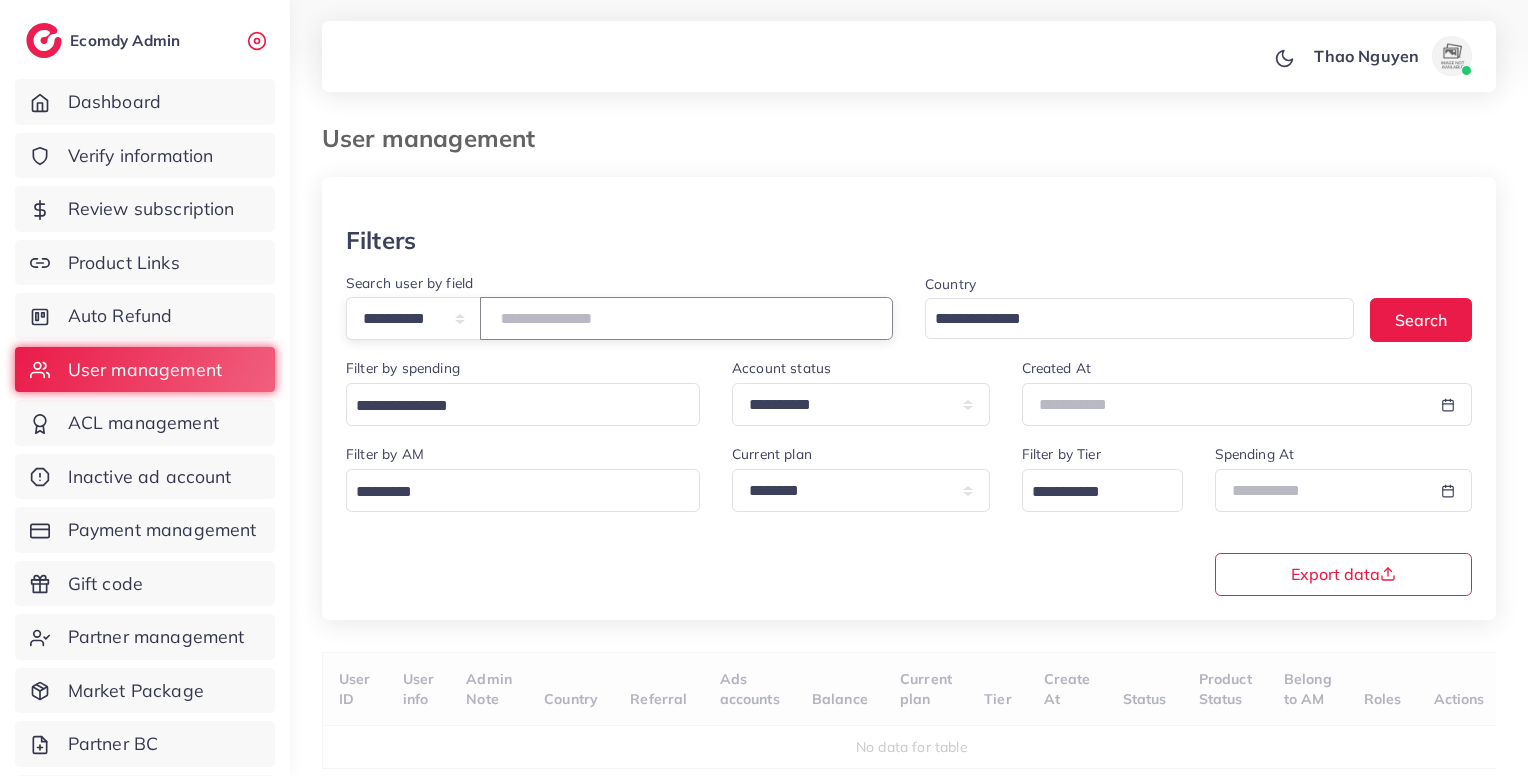 paste on "**********" 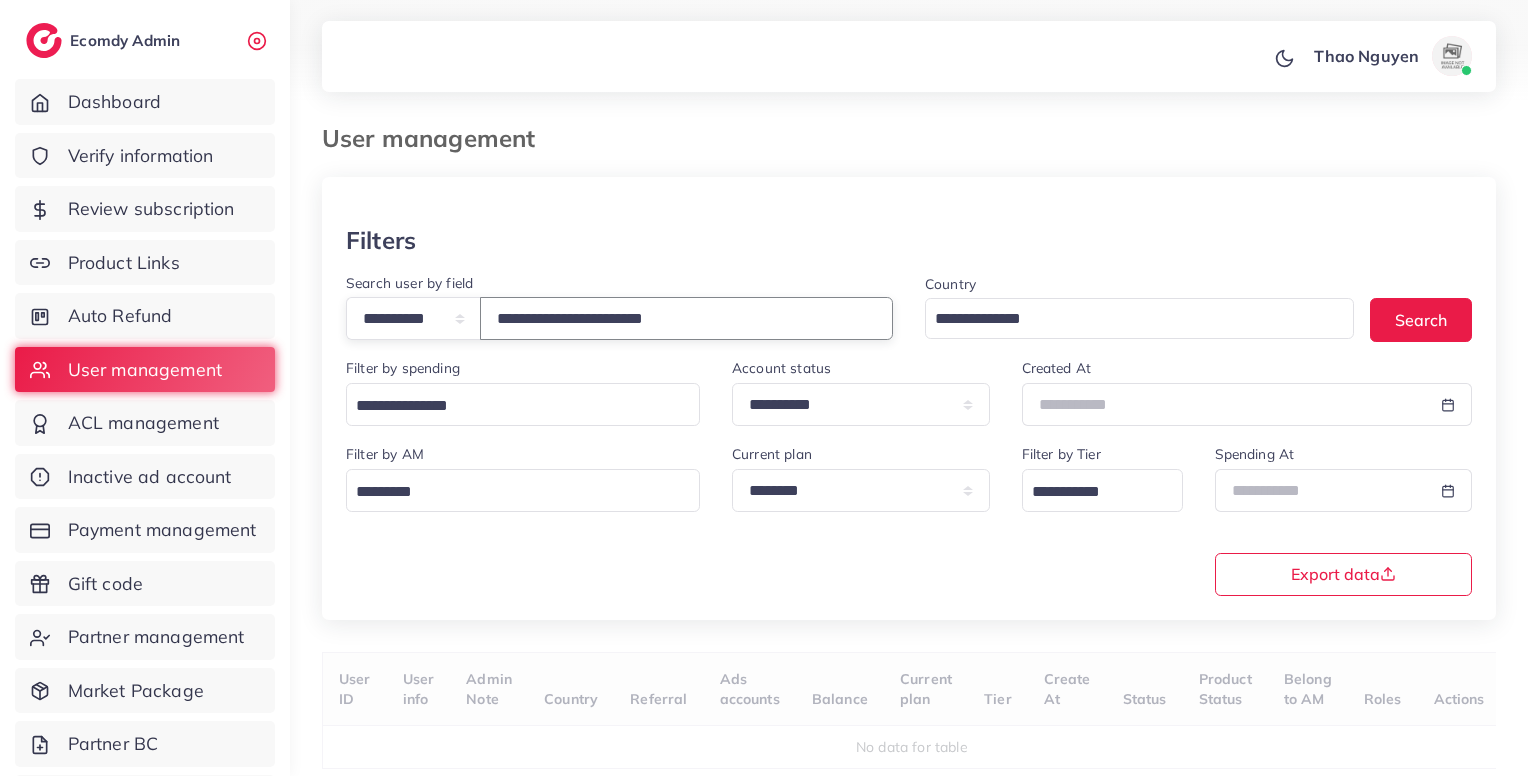 click on "**********" at bounding box center [686, 318] 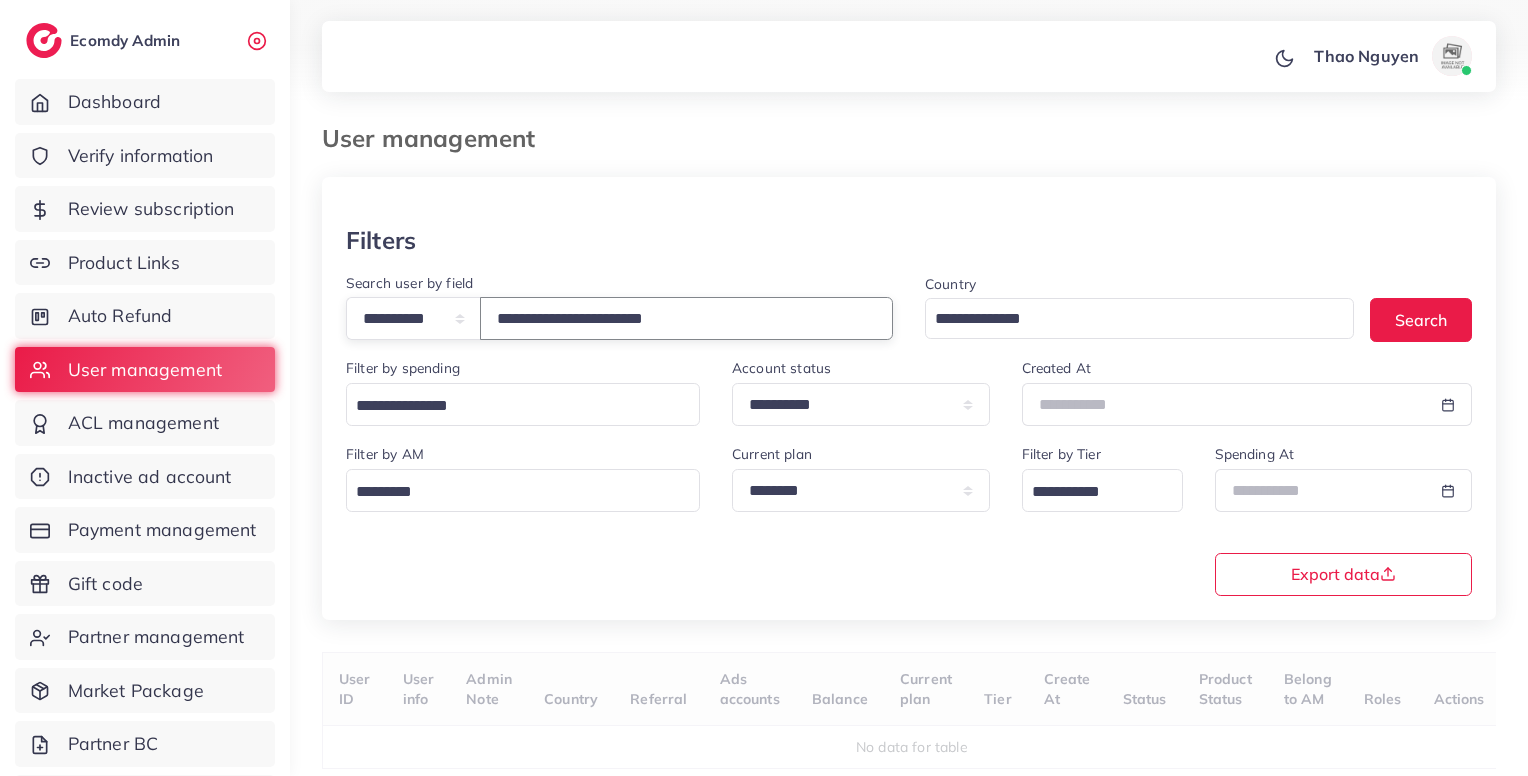 scroll, scrollTop: 80, scrollLeft: 0, axis: vertical 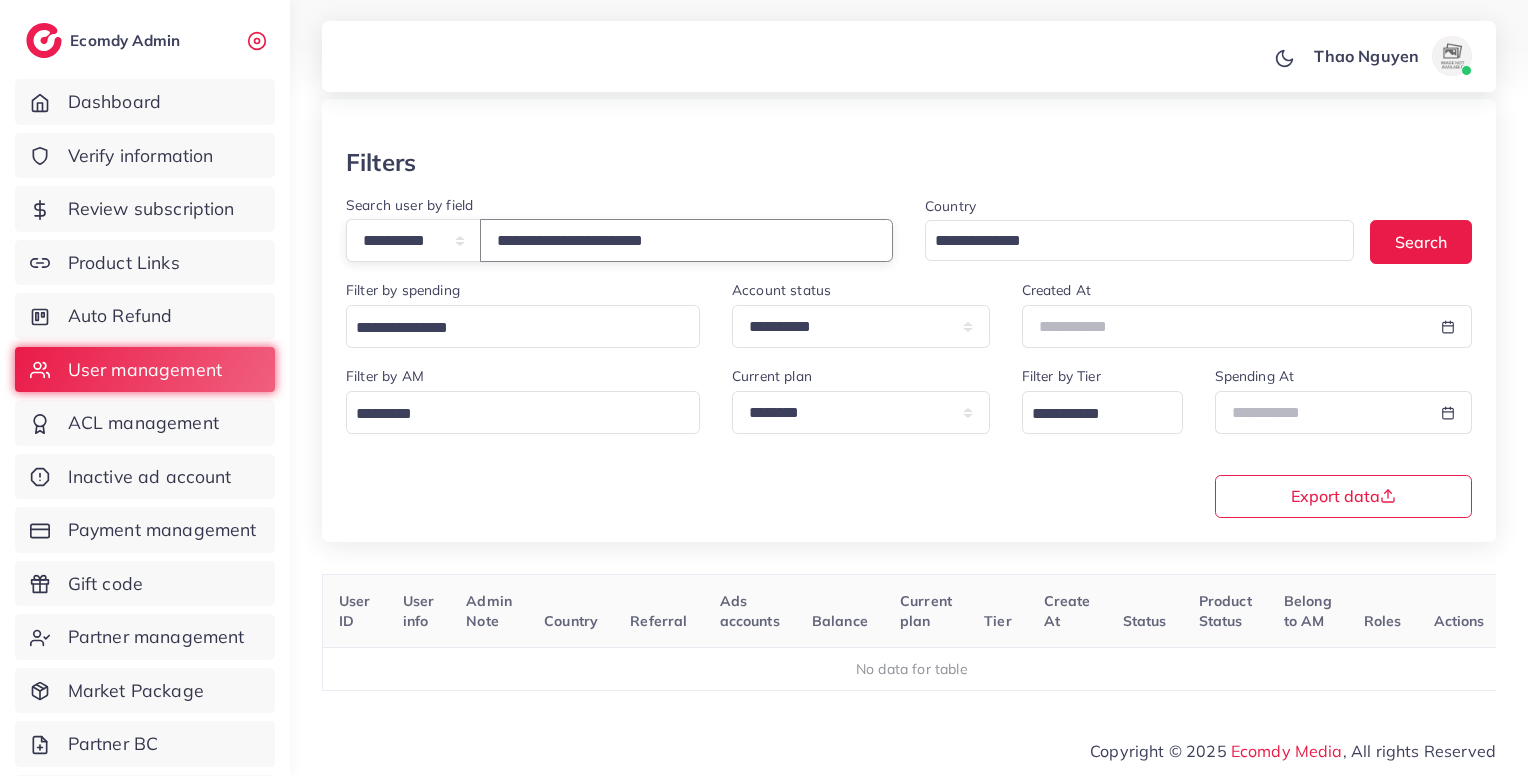 click on "**********" at bounding box center (686, 240) 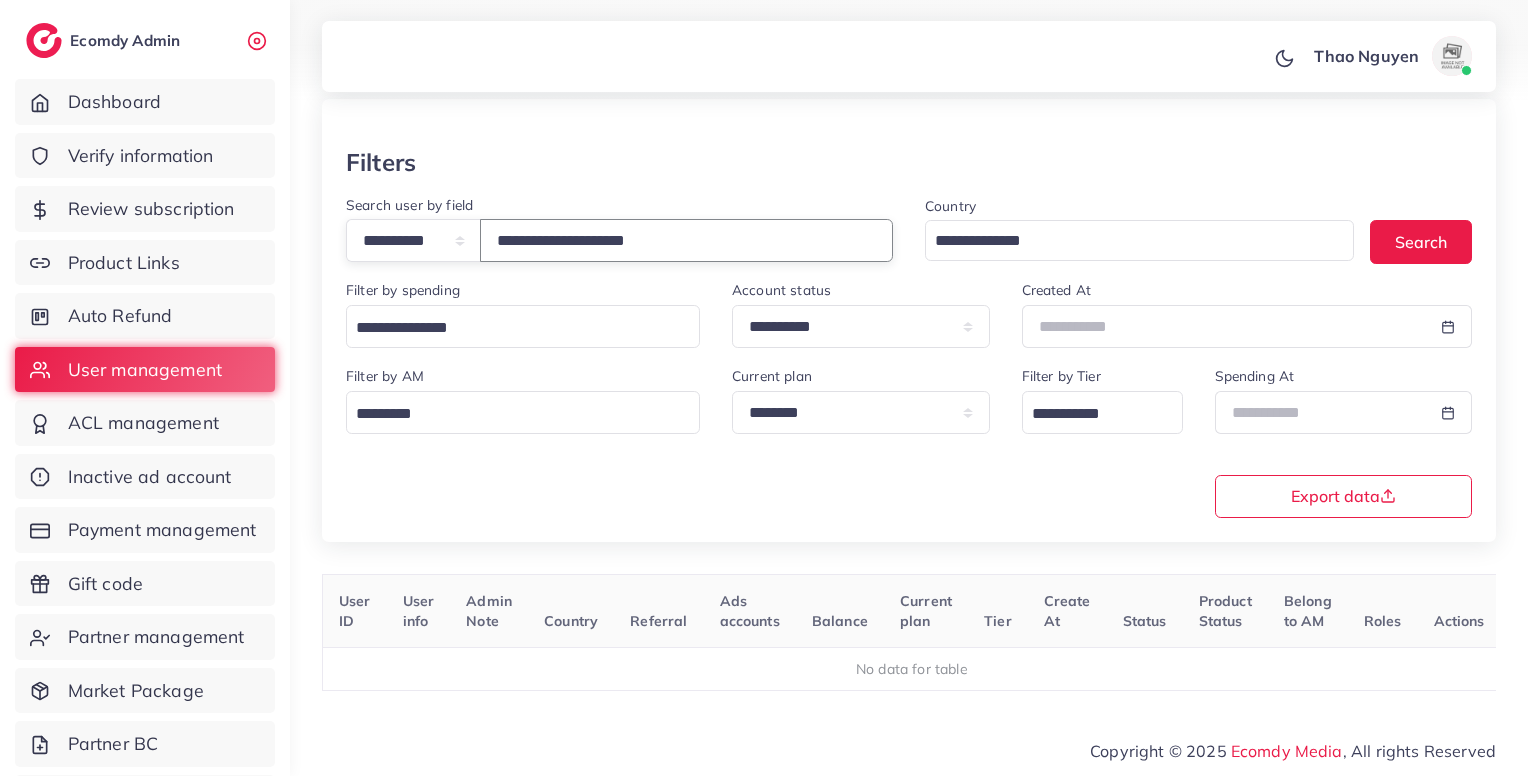 click on "**********" at bounding box center (686, 240) 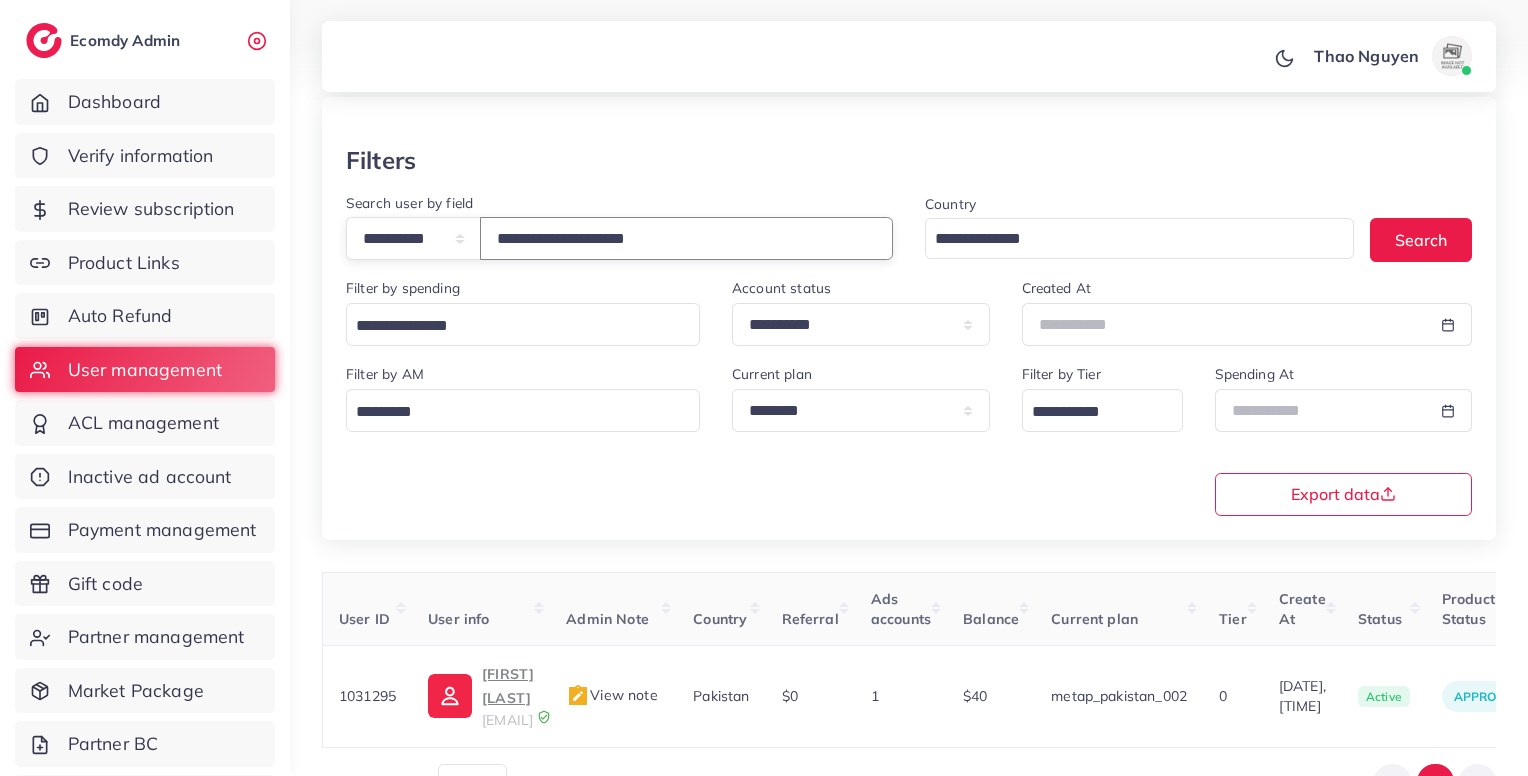 scroll, scrollTop: 183, scrollLeft: 0, axis: vertical 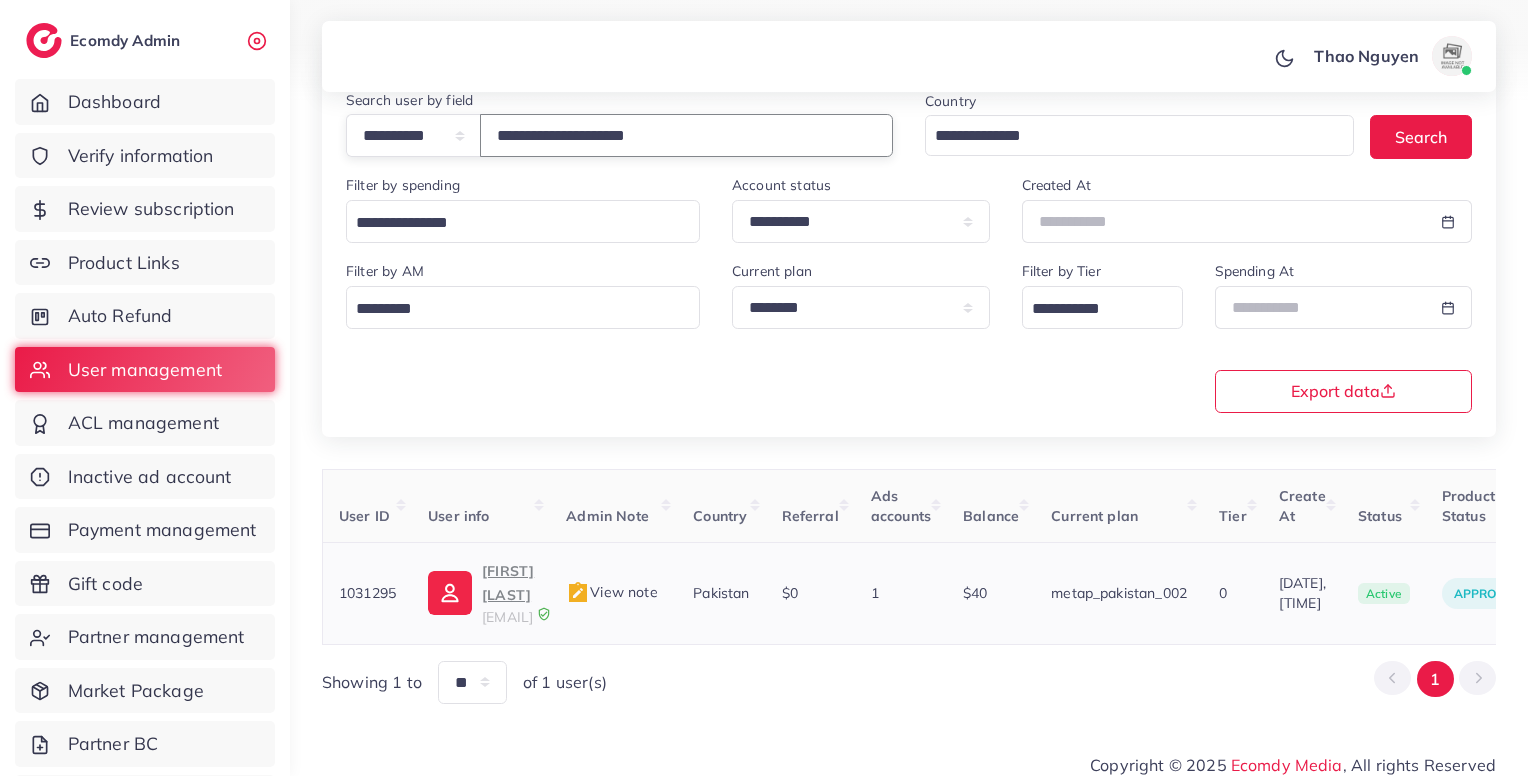 type on "**********" 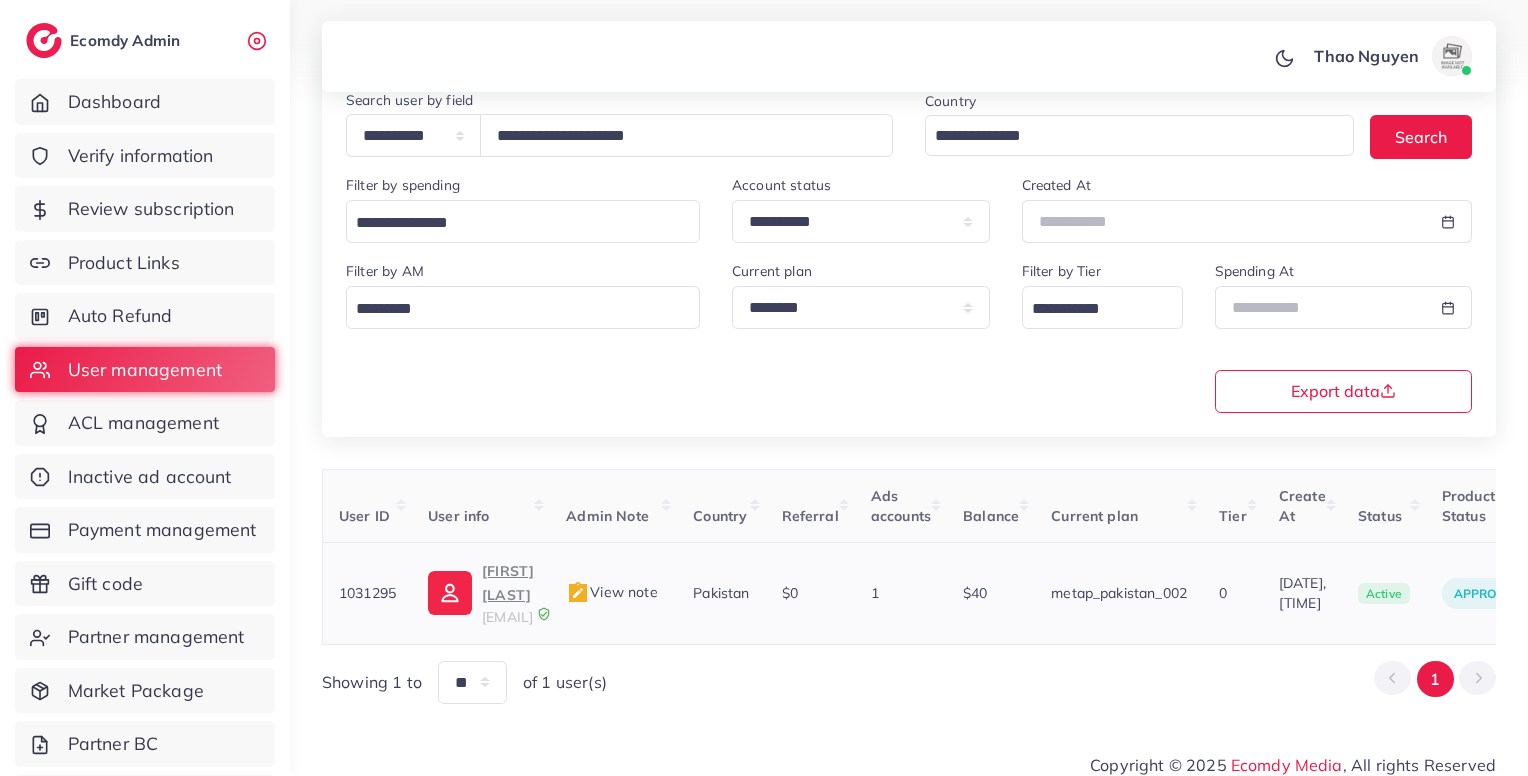 click on "1031295" at bounding box center (368, 593) 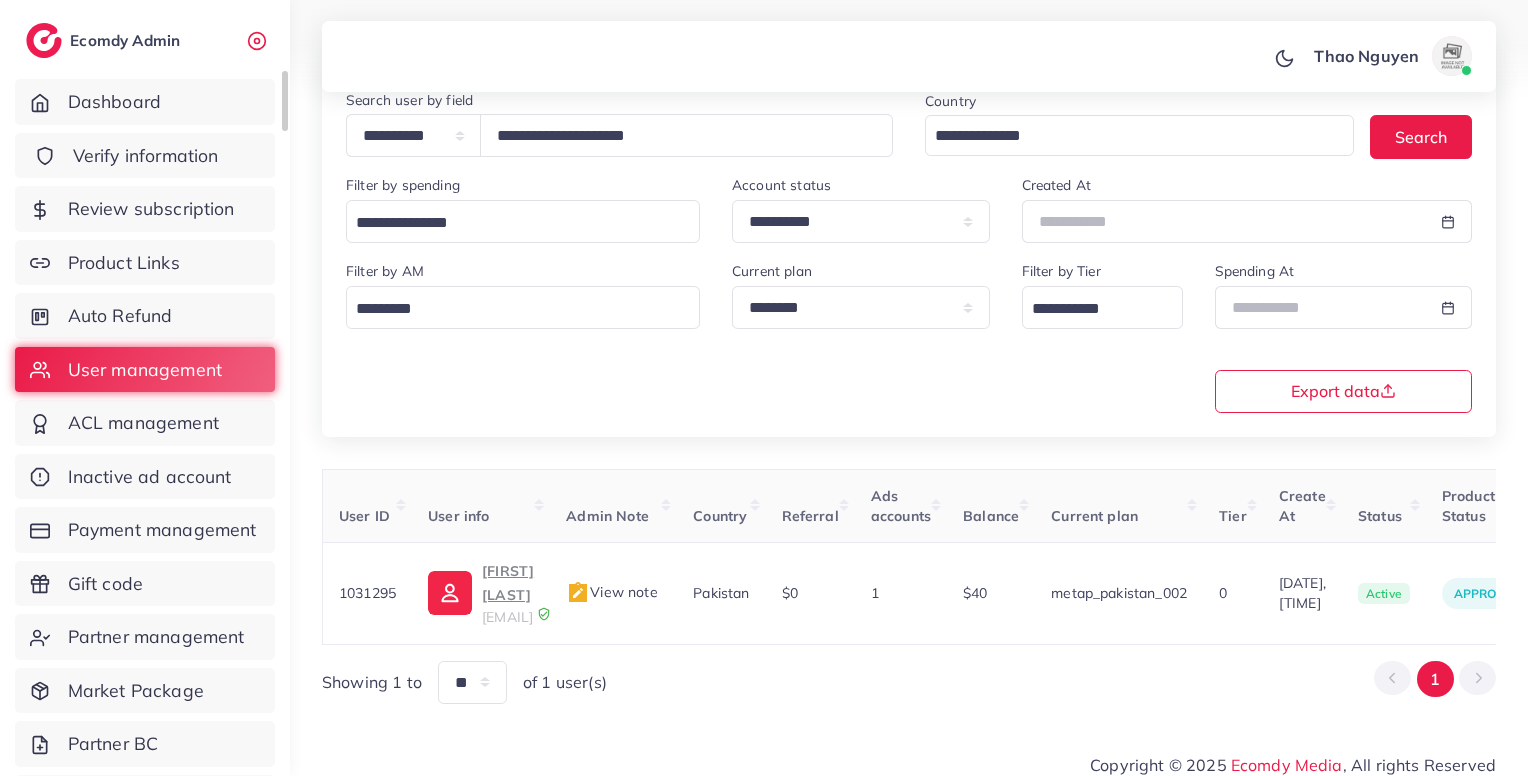 click on "Verify information" at bounding box center (145, 156) 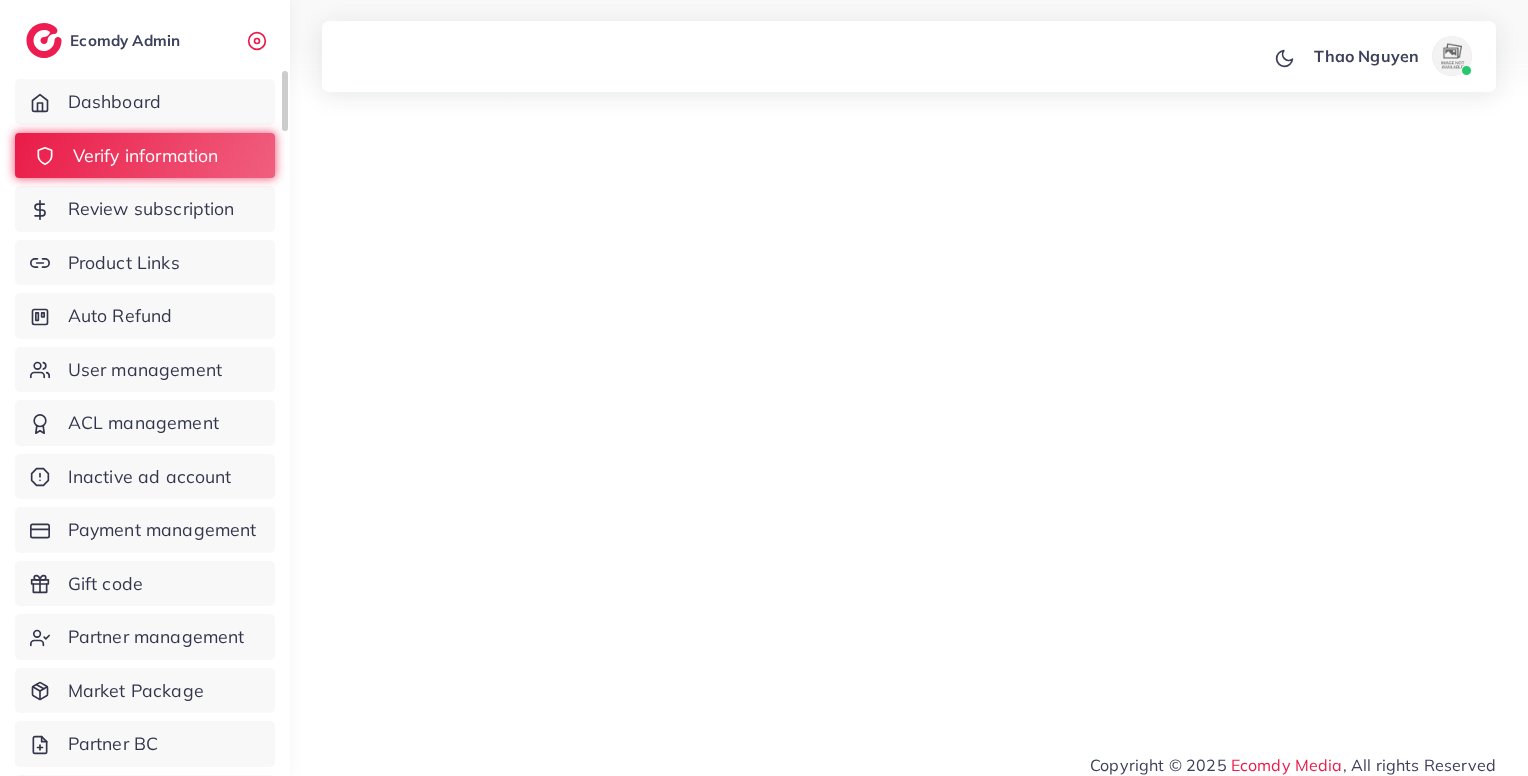 scroll, scrollTop: 0, scrollLeft: 0, axis: both 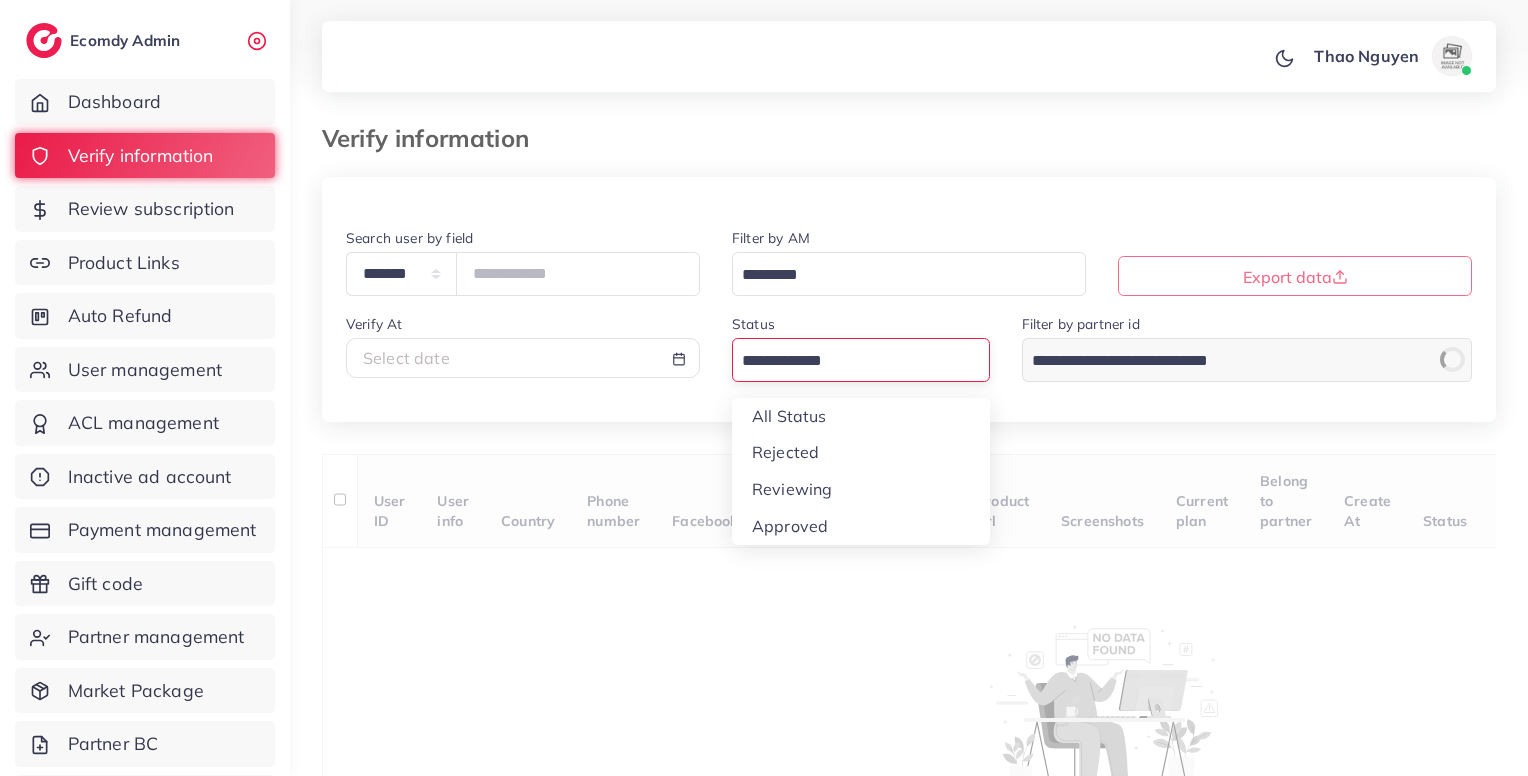 click at bounding box center [849, 361] 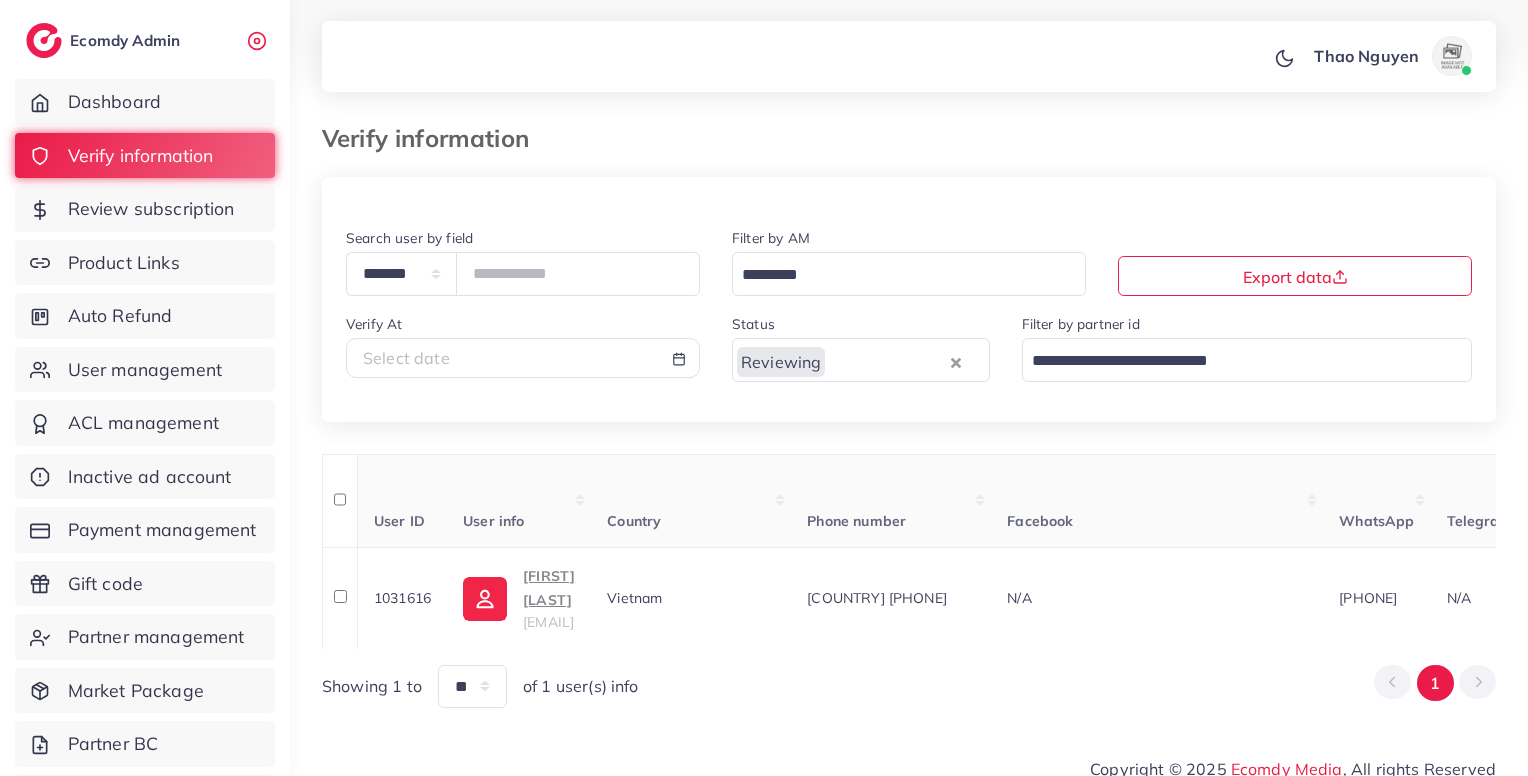 scroll, scrollTop: 18, scrollLeft: 0, axis: vertical 